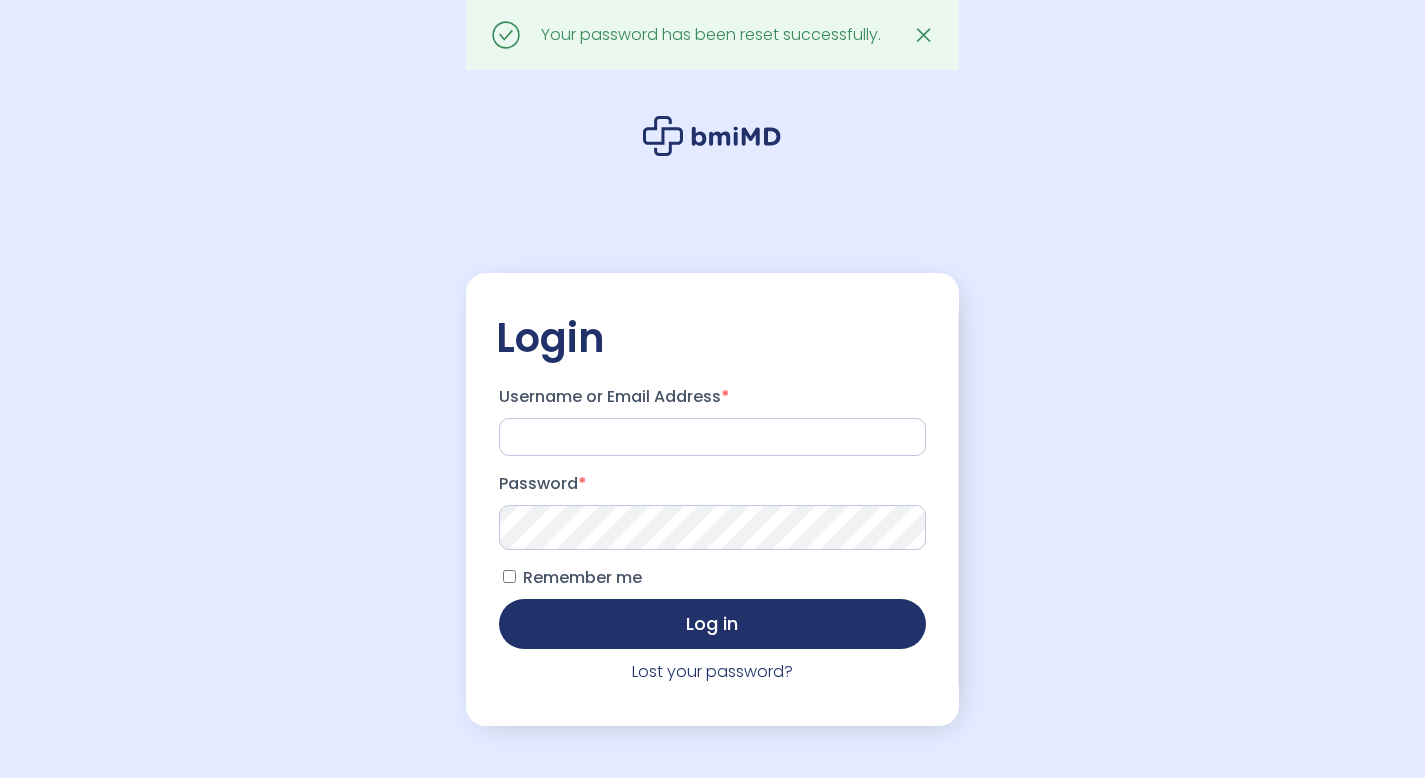 scroll, scrollTop: 0, scrollLeft: 0, axis: both 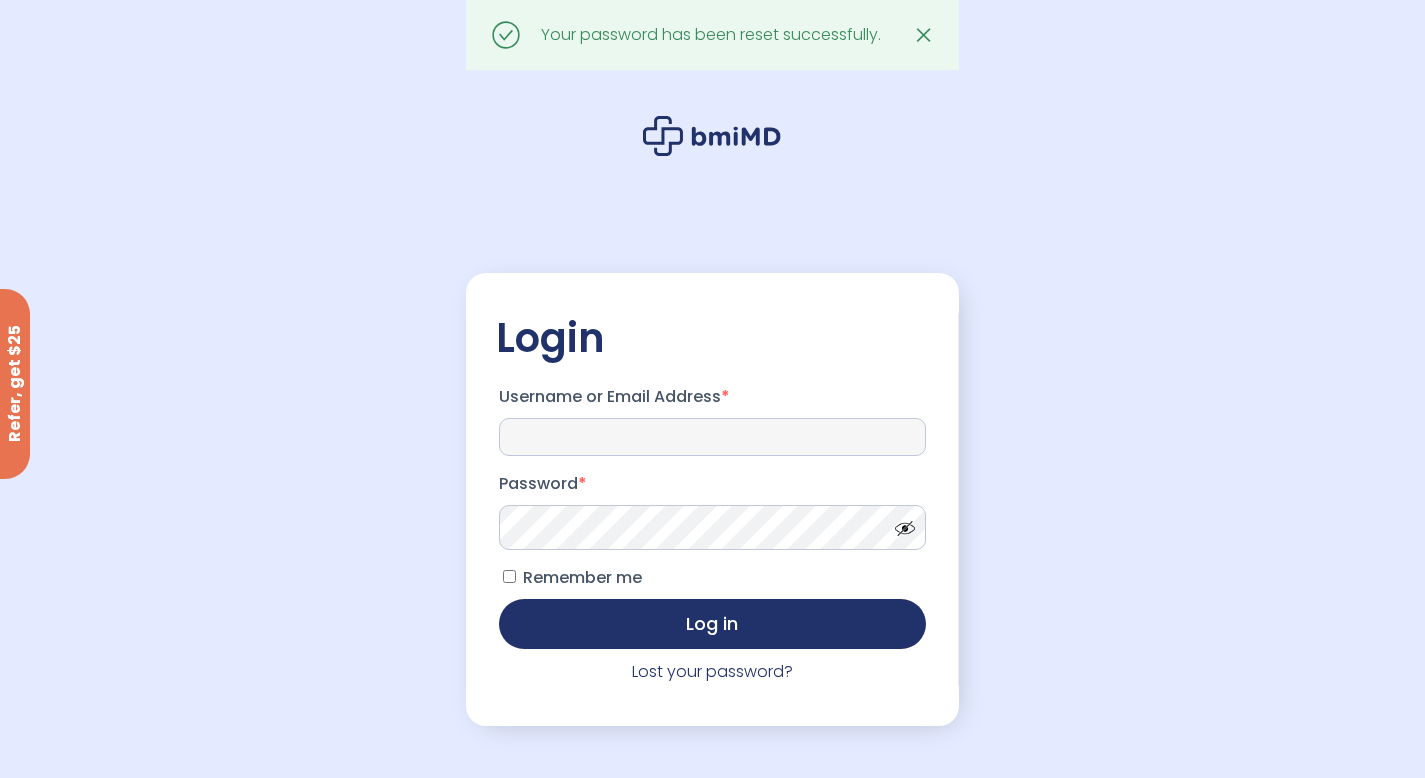 click on "Username or Email Address  *" at bounding box center (712, 437) 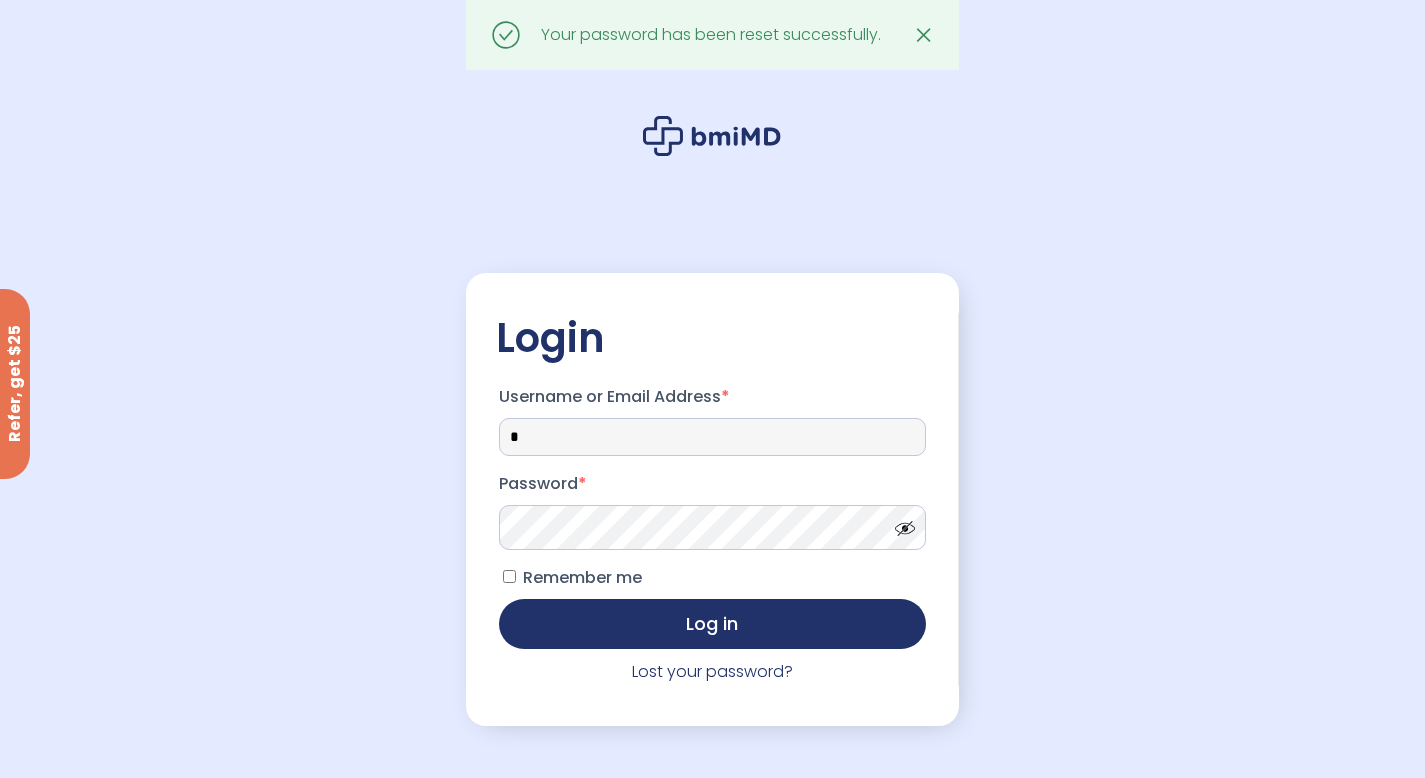 type on "**********" 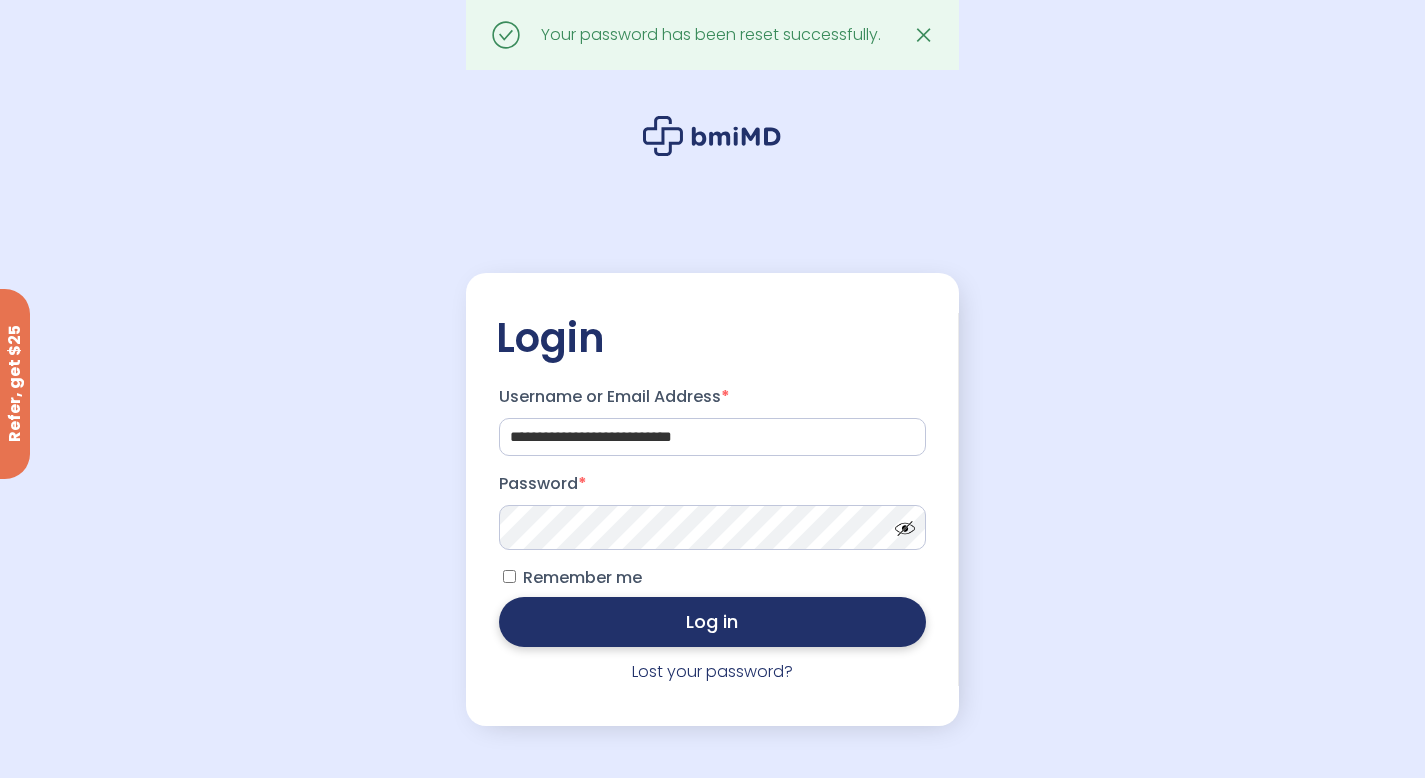 click on "Log in" at bounding box center [712, 622] 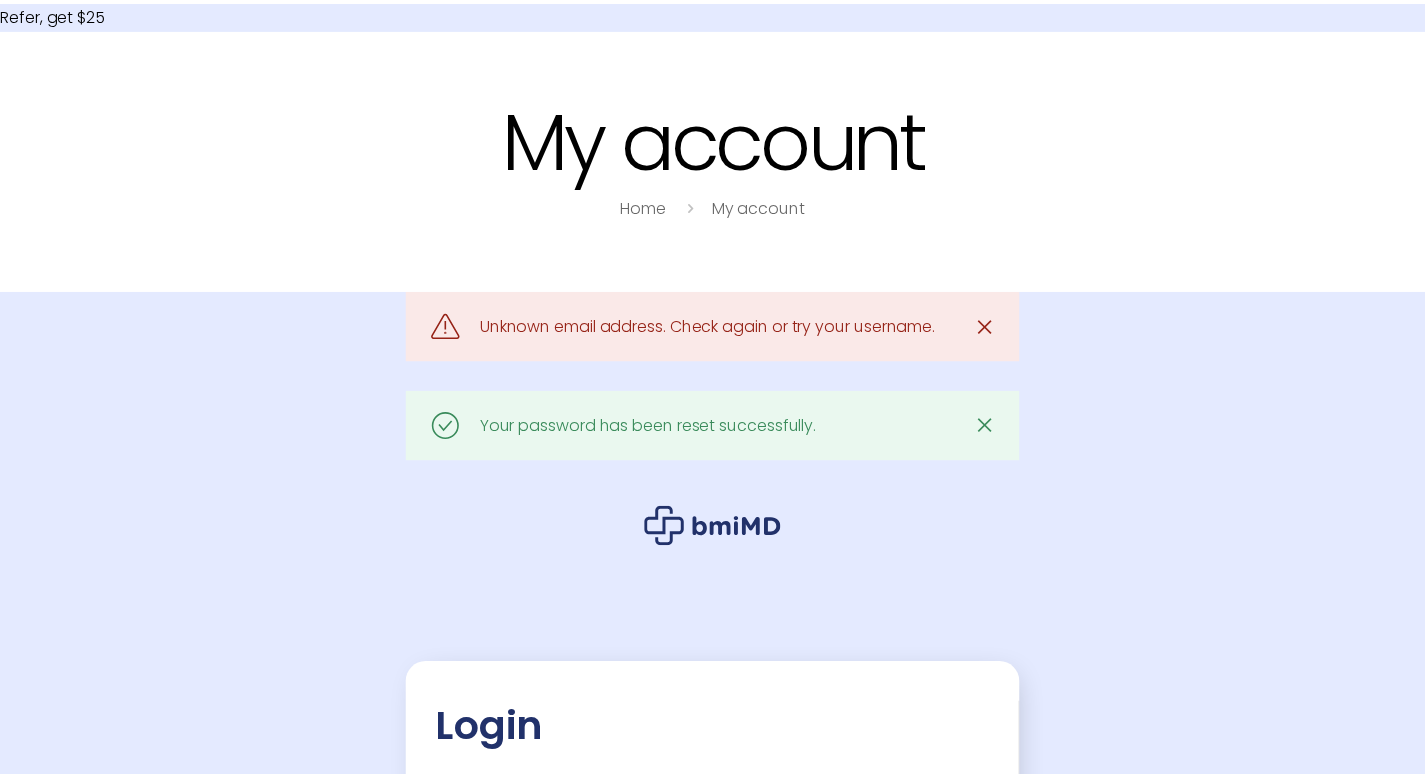 scroll, scrollTop: 0, scrollLeft: 0, axis: both 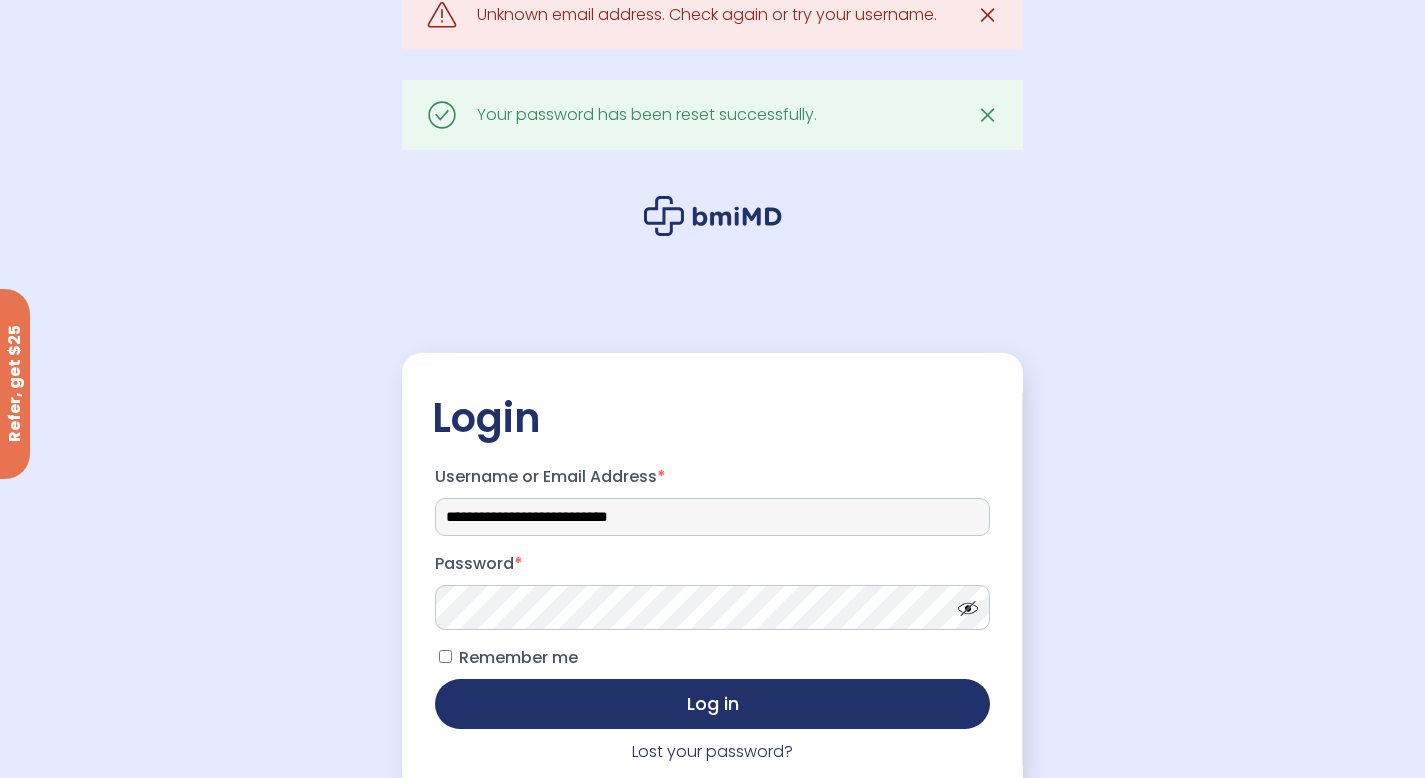 drag, startPoint x: 687, startPoint y: 520, endPoint x: 404, endPoint y: 512, distance: 283.11304 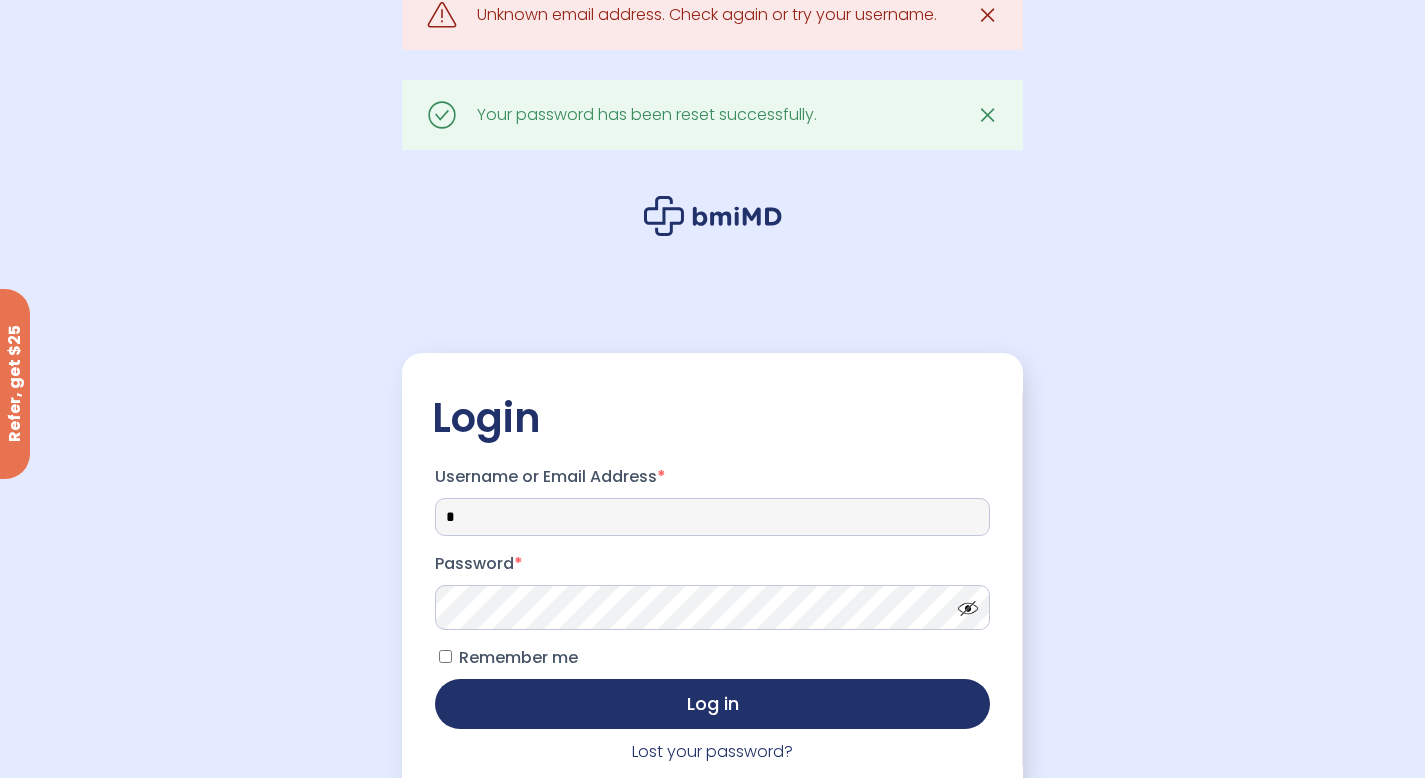 type on "**********" 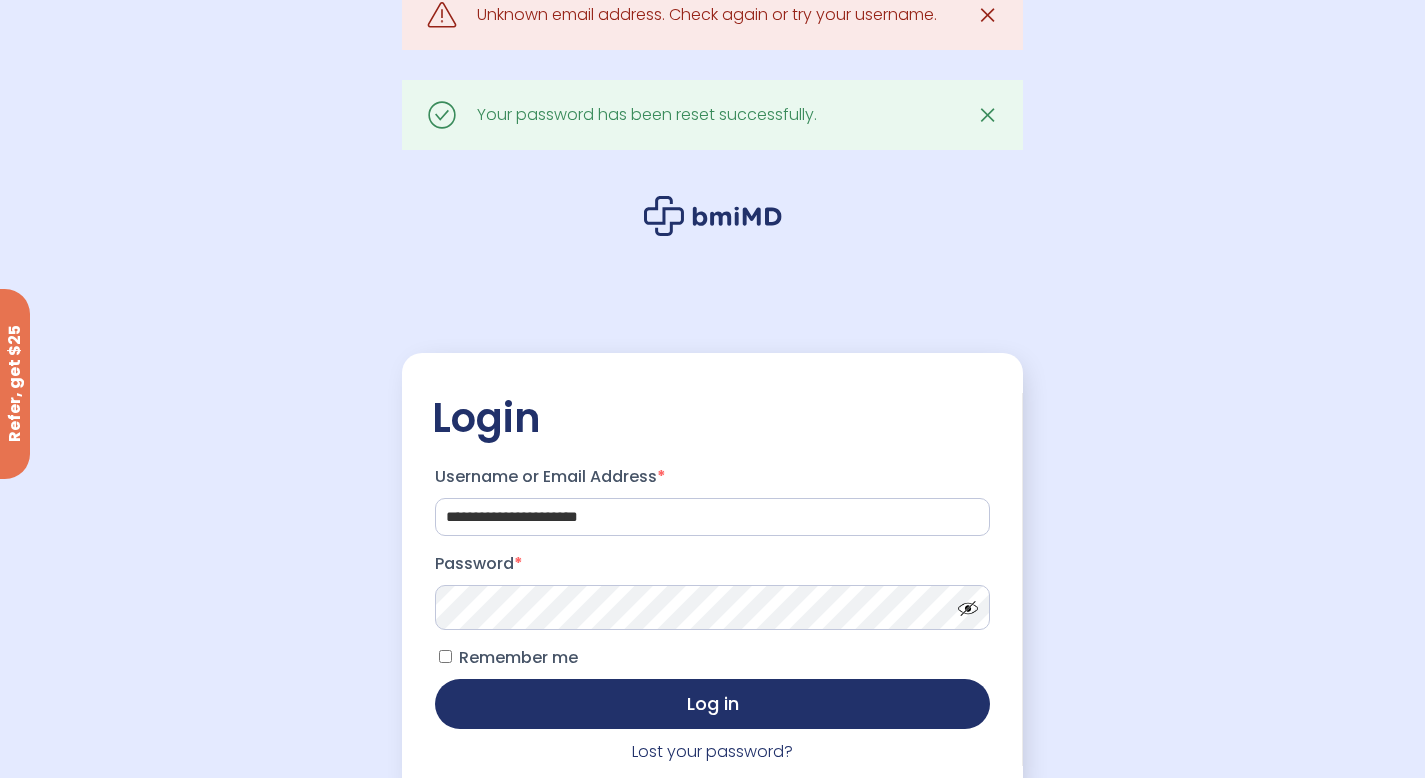click on "**********" at bounding box center [712, 579] 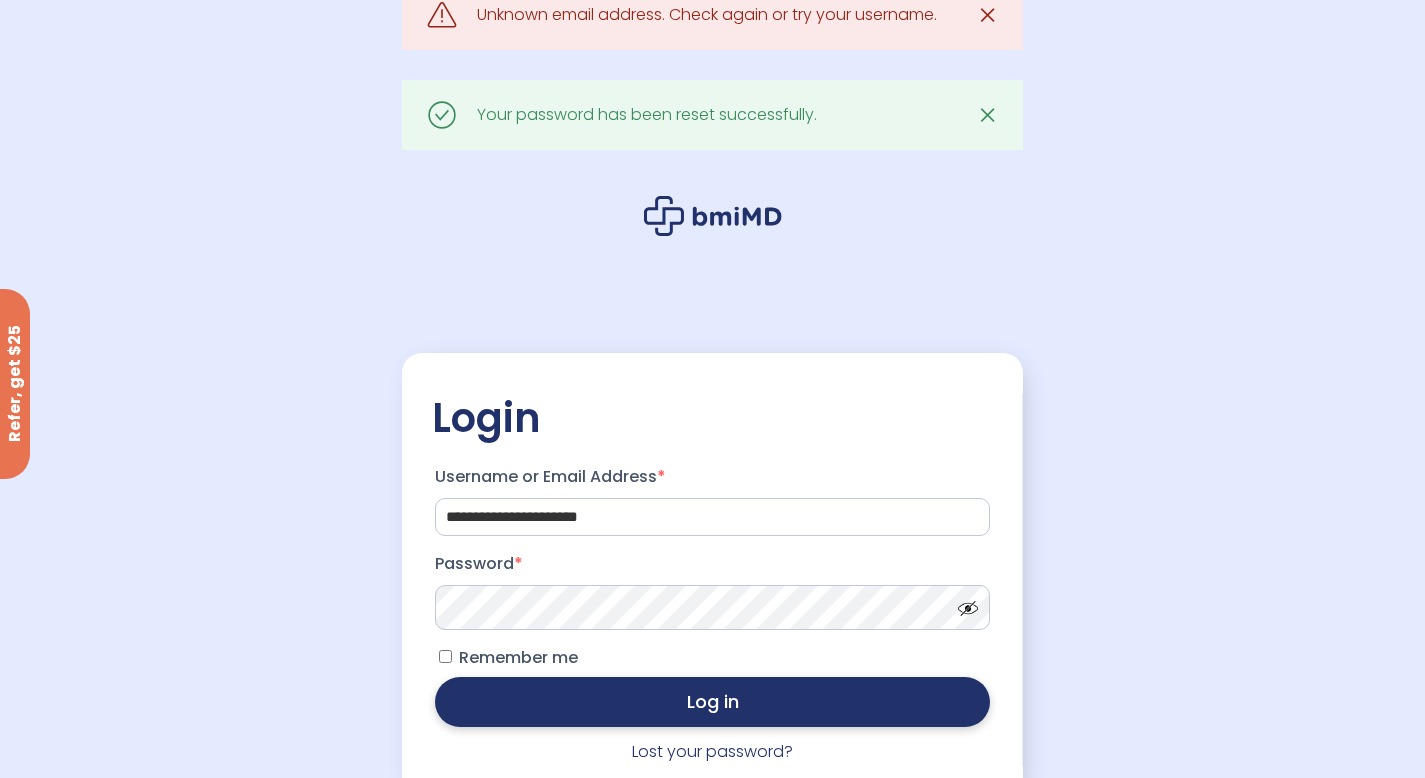 click on "Log in" at bounding box center (712, 702) 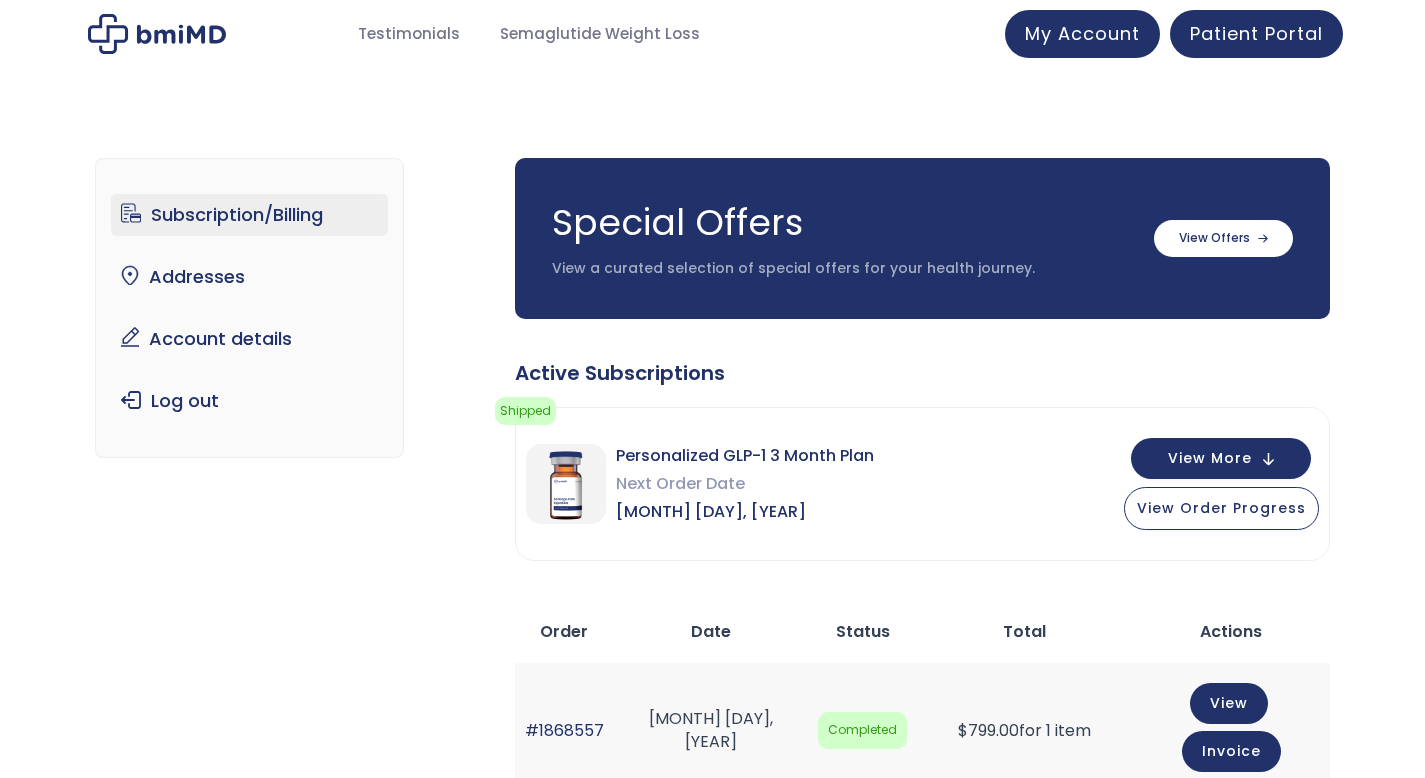 scroll, scrollTop: 0, scrollLeft: 0, axis: both 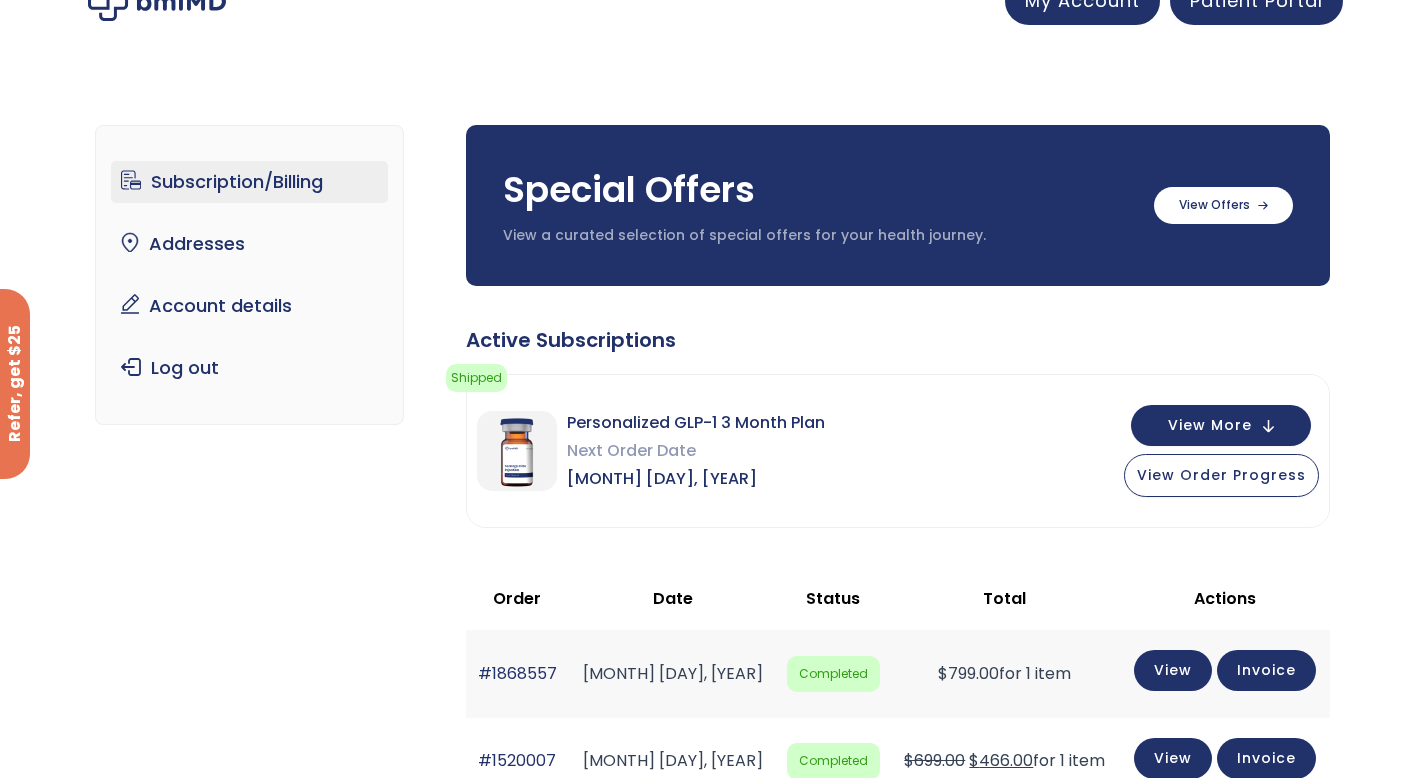 click on "Subscription/Billing" at bounding box center (249, 182) 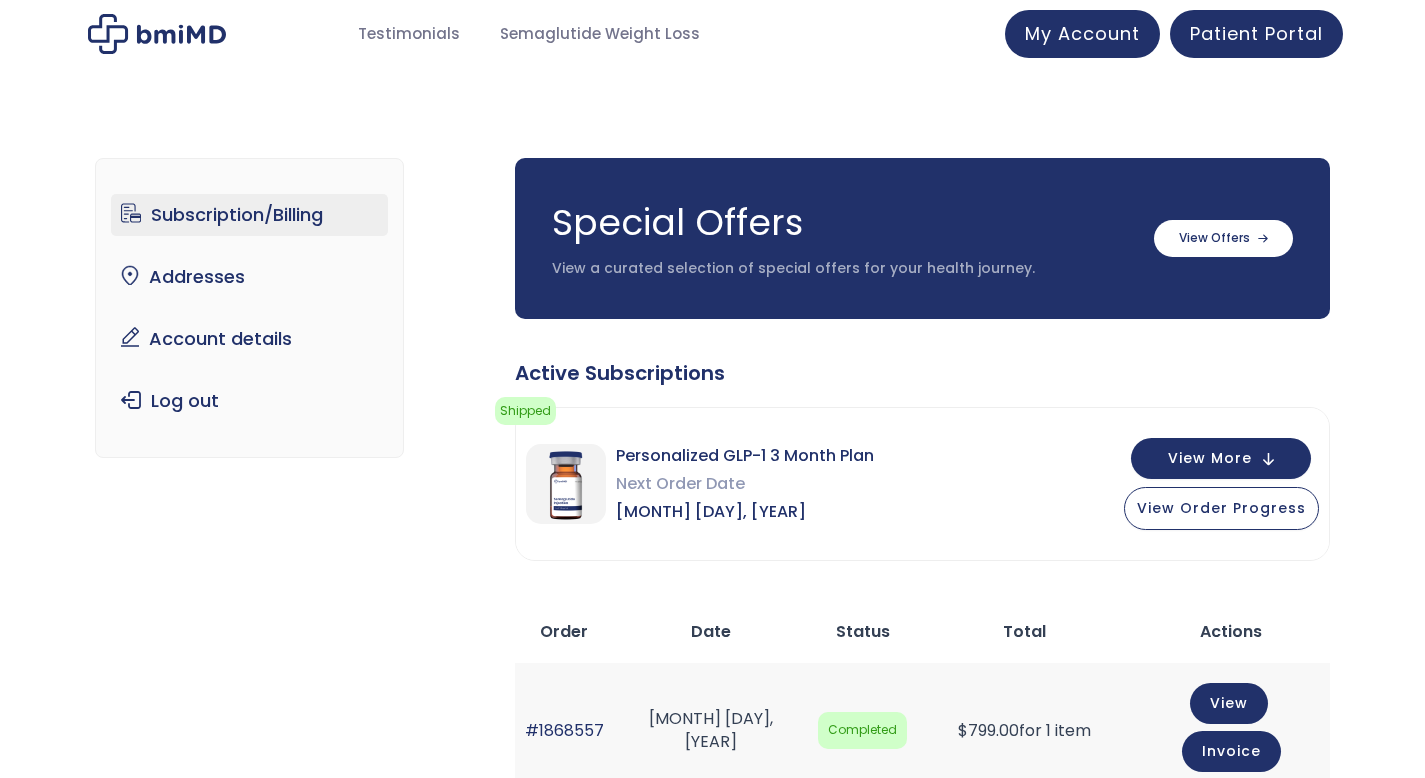 scroll, scrollTop: 0, scrollLeft: 0, axis: both 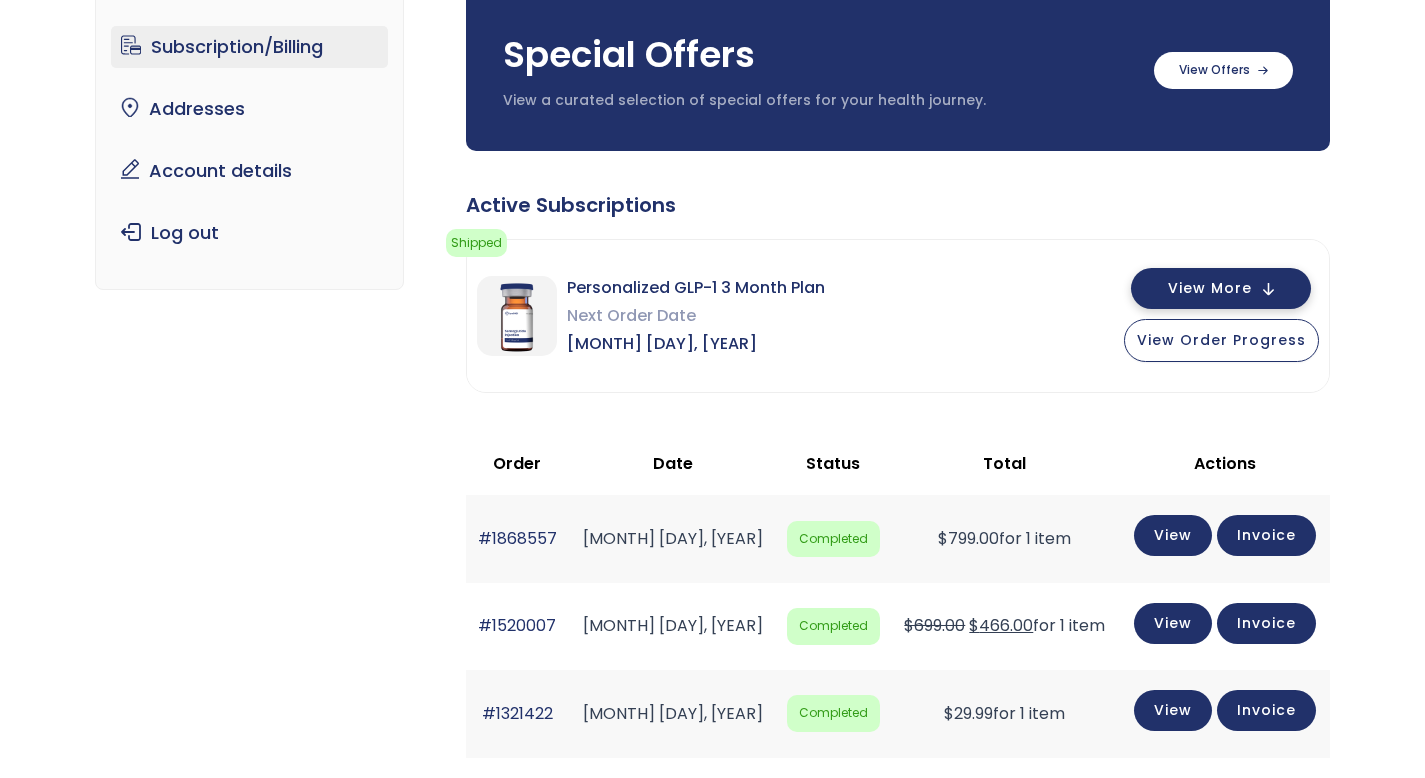 click on "View More" at bounding box center (1221, 288) 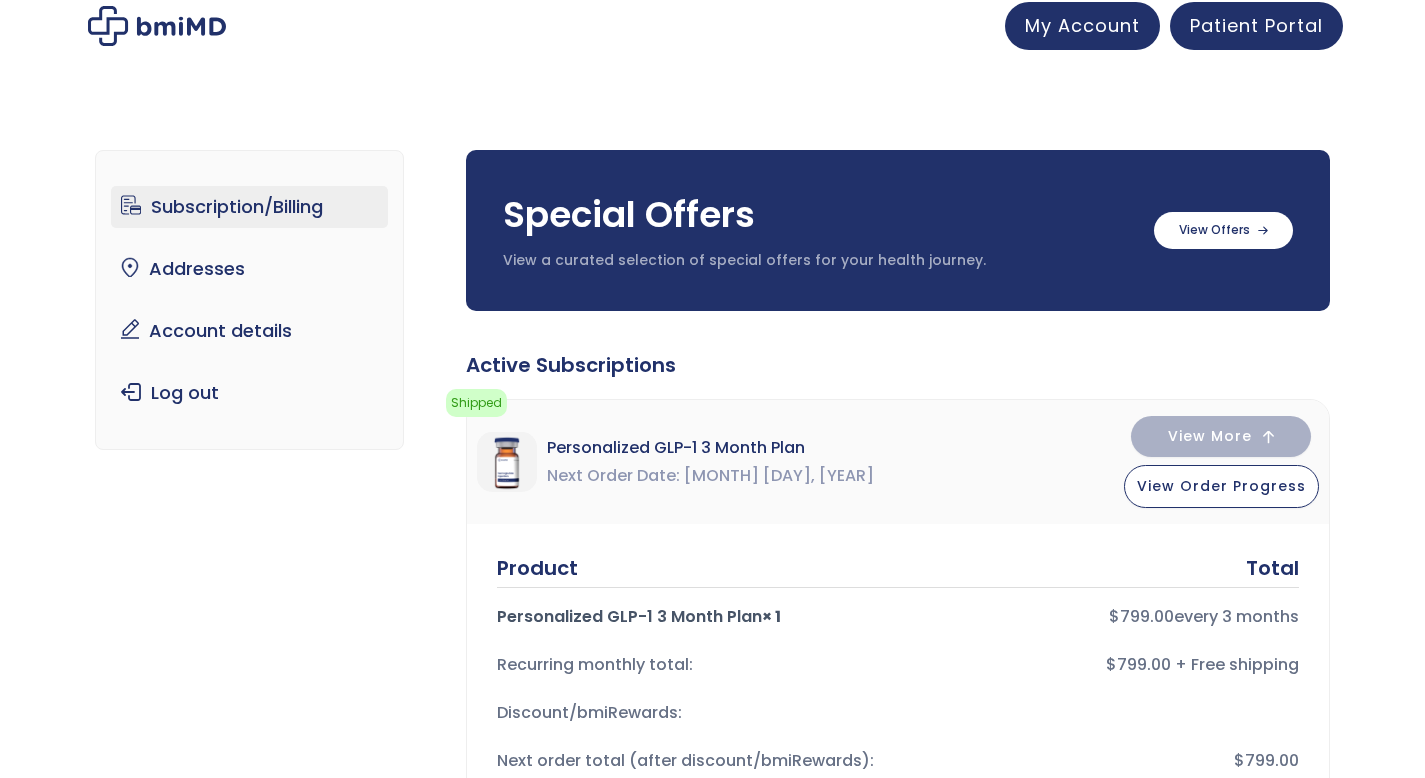 scroll, scrollTop: 0, scrollLeft: 0, axis: both 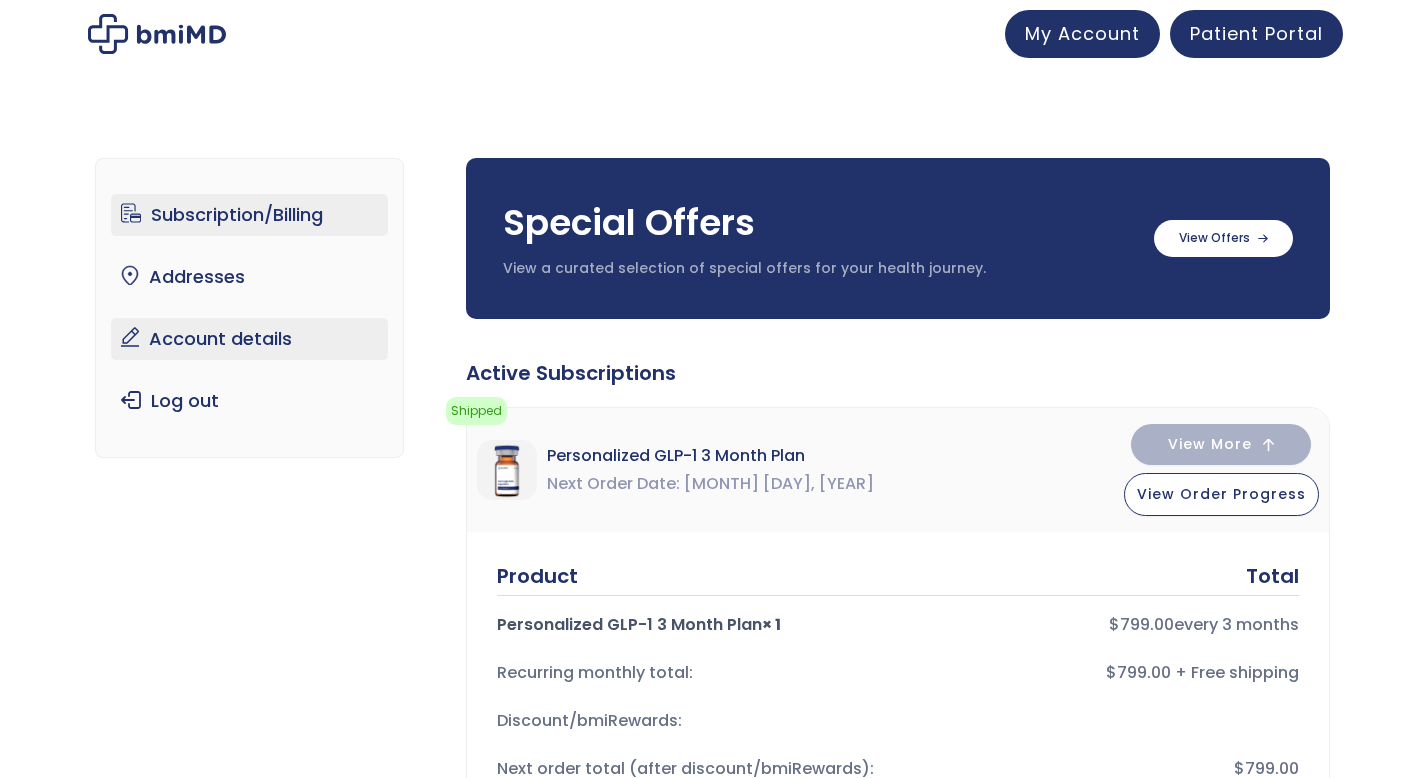 click on "Account details" at bounding box center (249, 339) 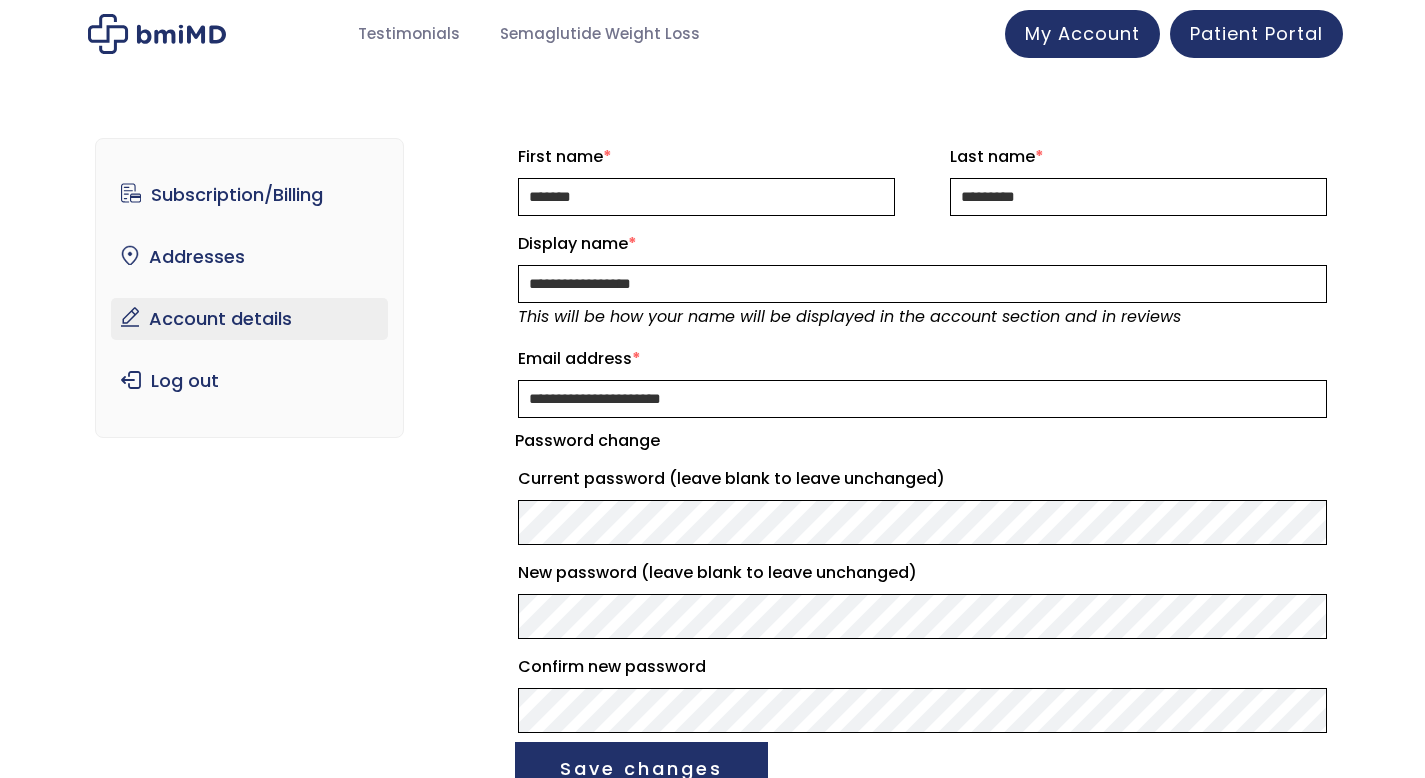 scroll, scrollTop: 0, scrollLeft: 0, axis: both 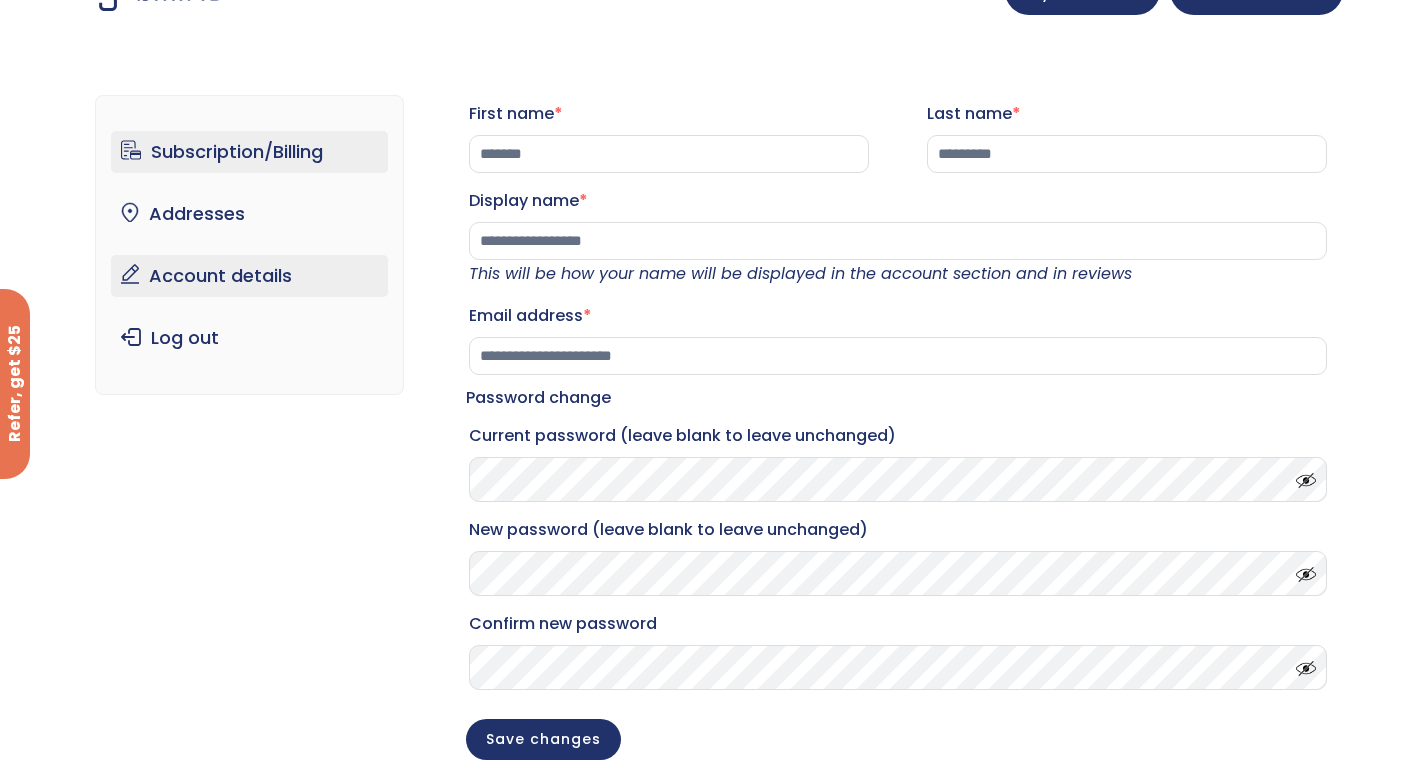 click on "Subscription/Billing" at bounding box center [249, 152] 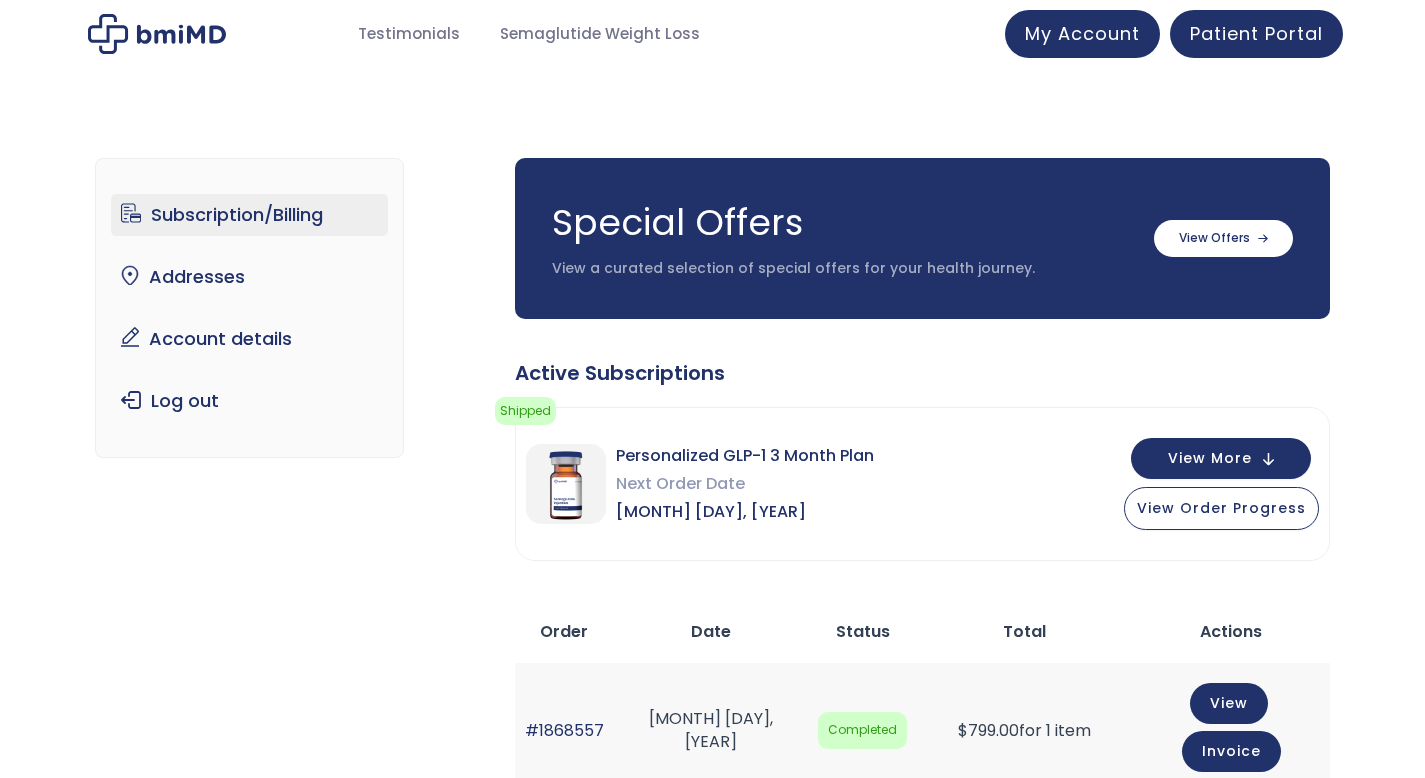 scroll, scrollTop: 0, scrollLeft: 0, axis: both 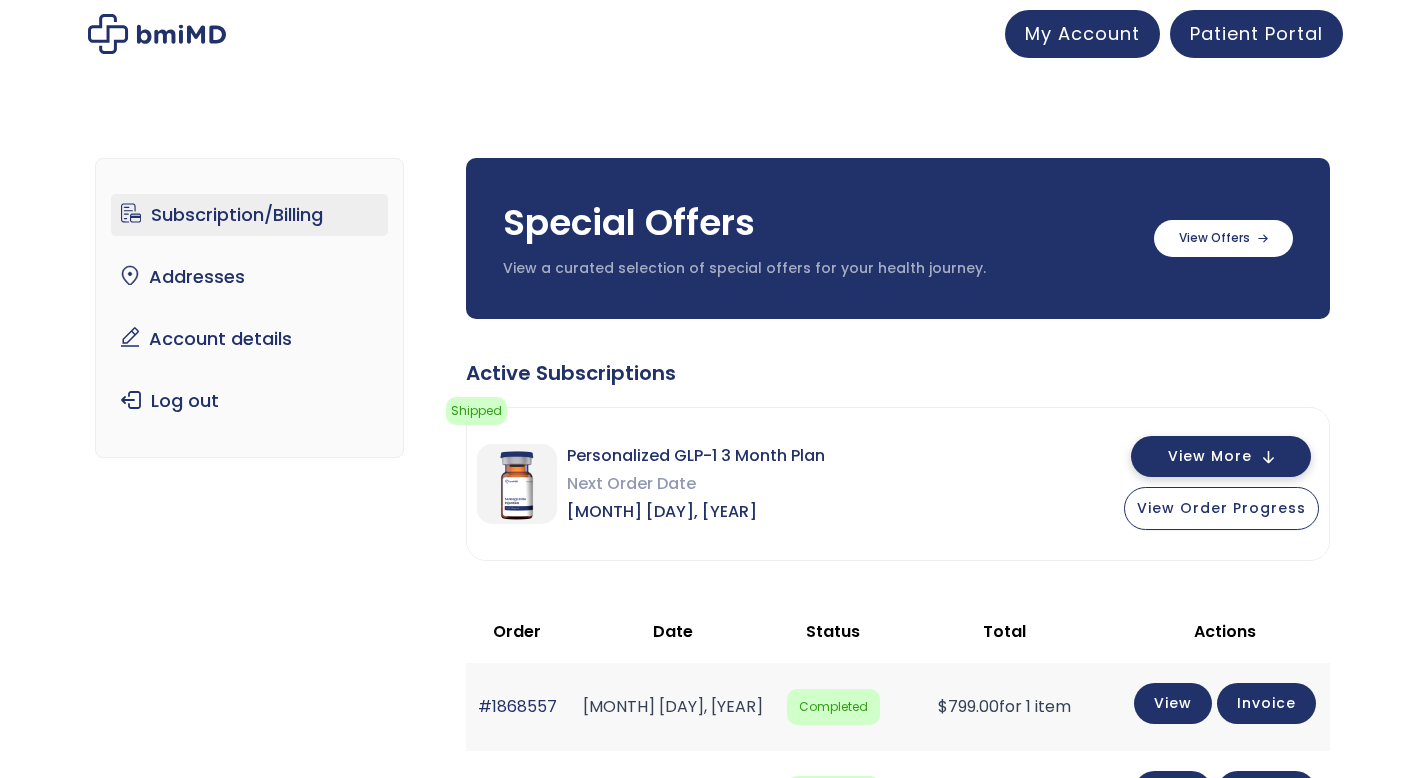 click on "View More" at bounding box center (1210, 456) 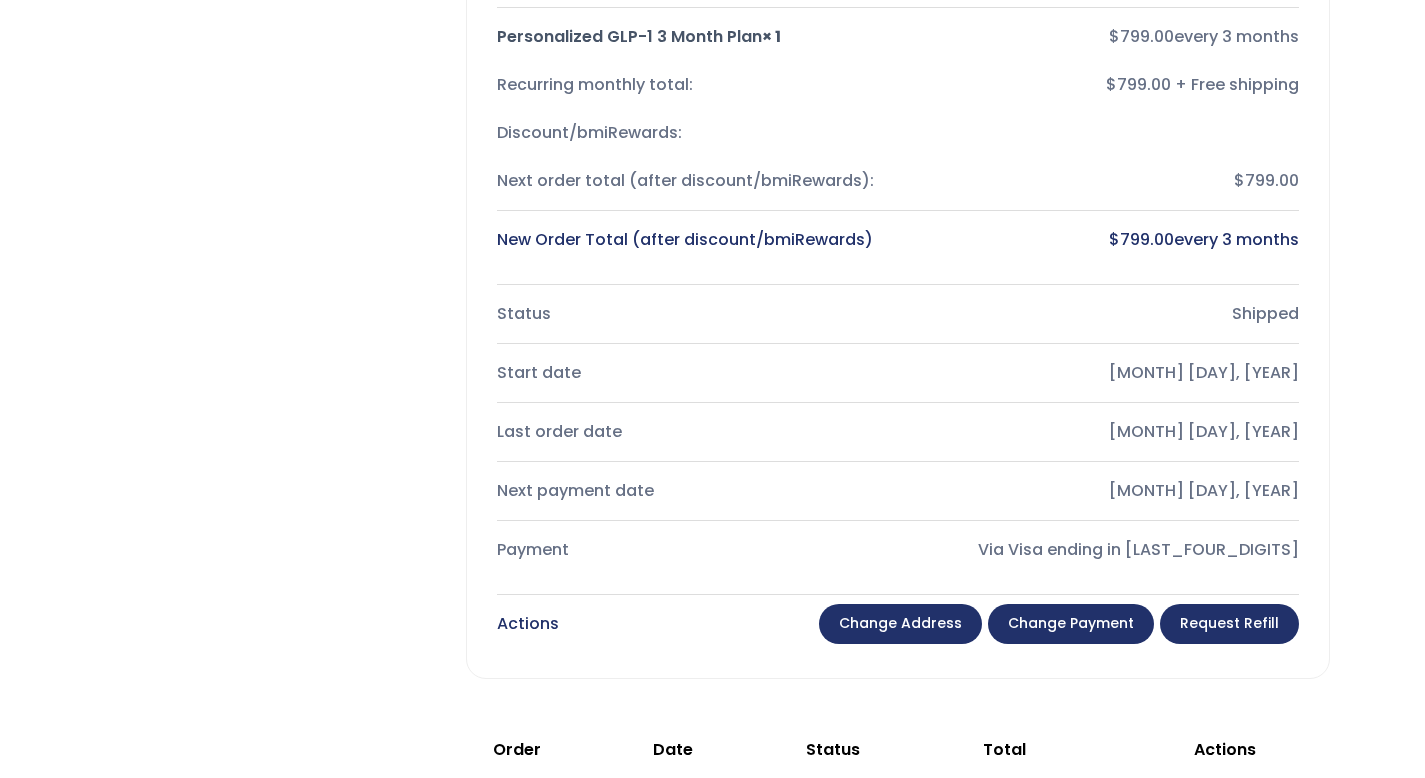 scroll, scrollTop: 0, scrollLeft: 0, axis: both 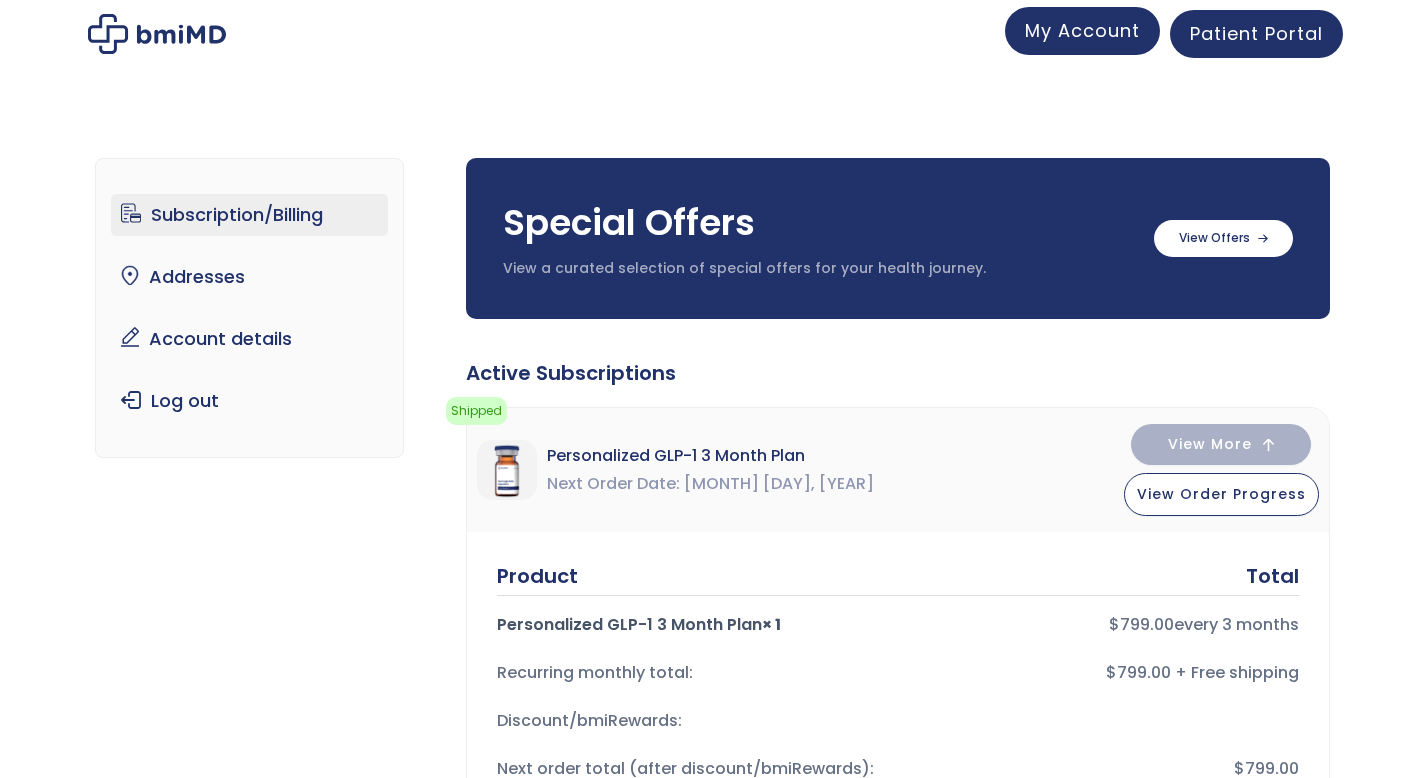 click on "My Account" at bounding box center [1082, 30] 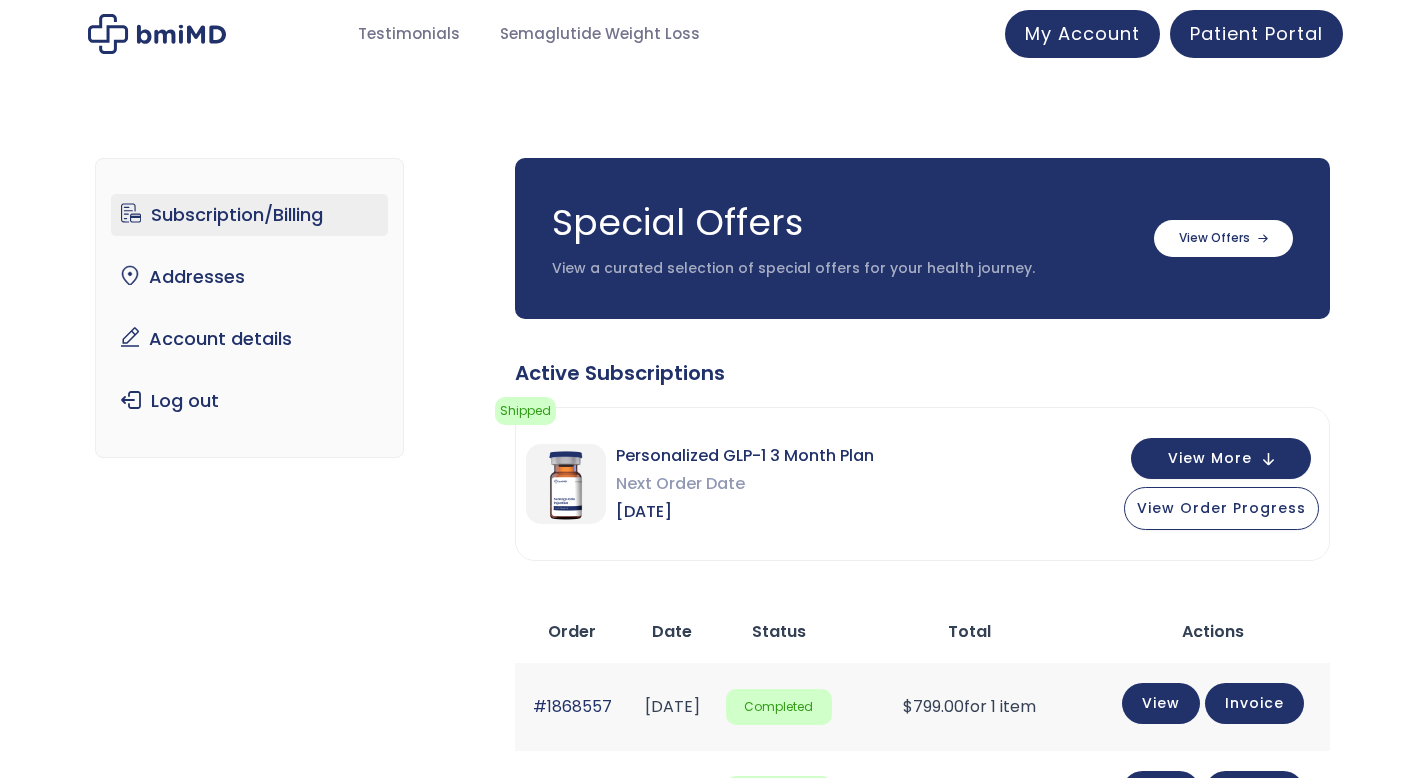 scroll, scrollTop: 0, scrollLeft: 0, axis: both 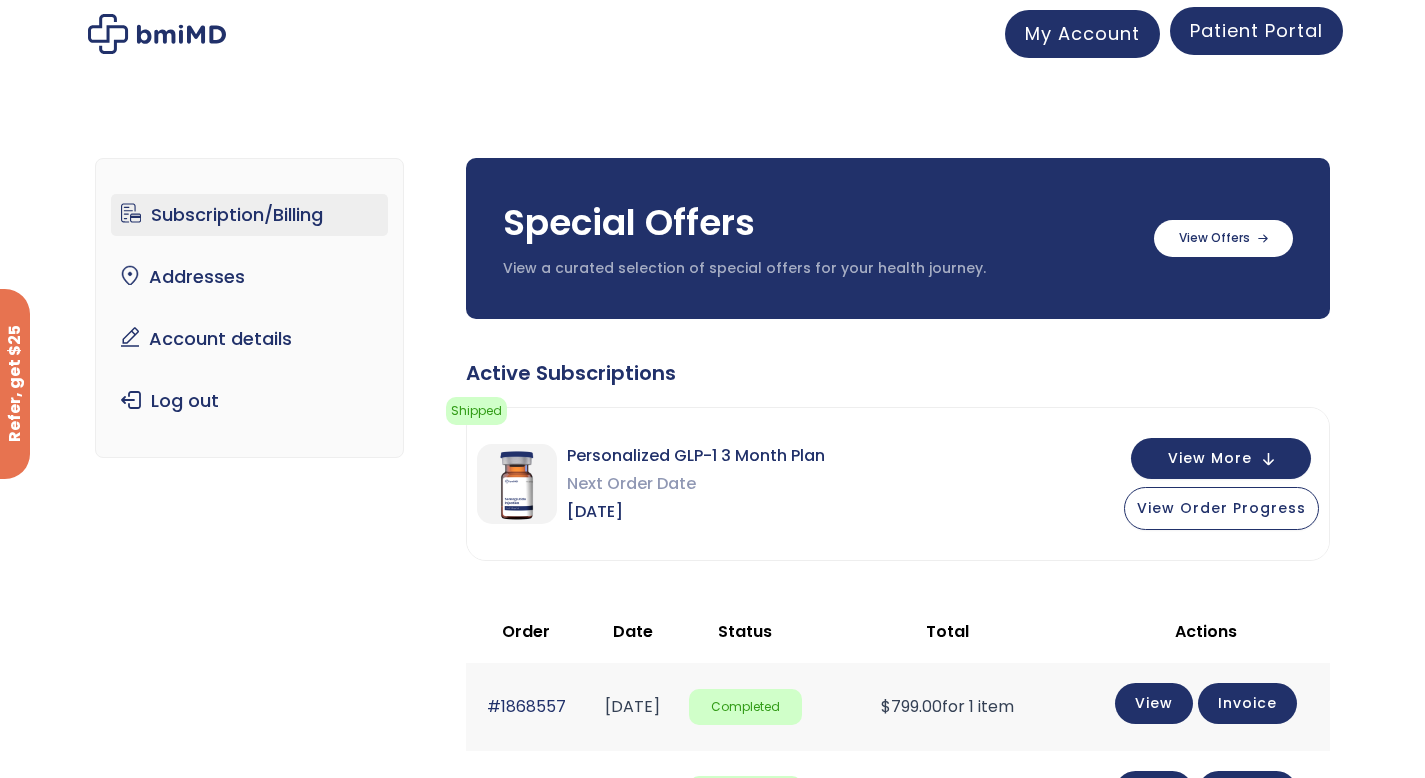 click on "Patient Portal" at bounding box center (1256, 30) 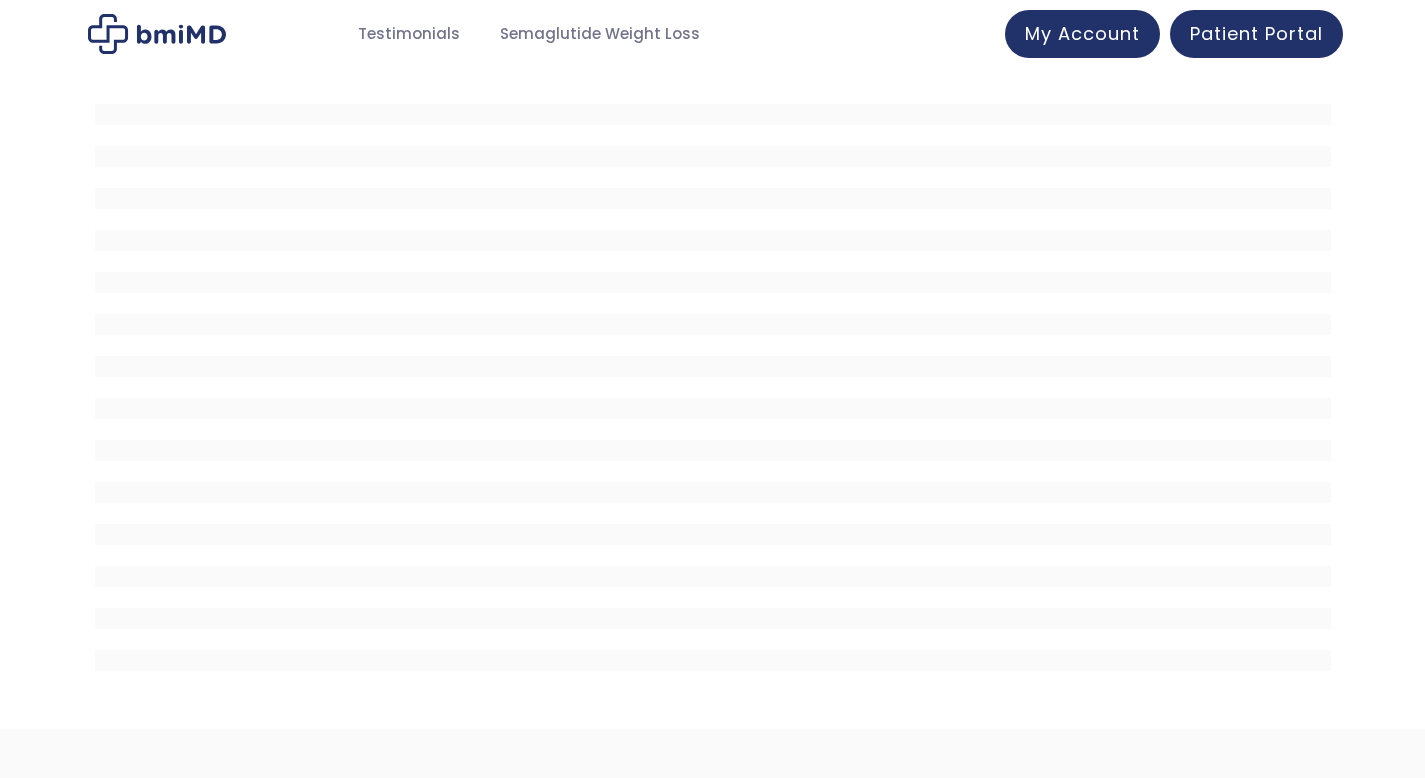 scroll, scrollTop: 0, scrollLeft: 0, axis: both 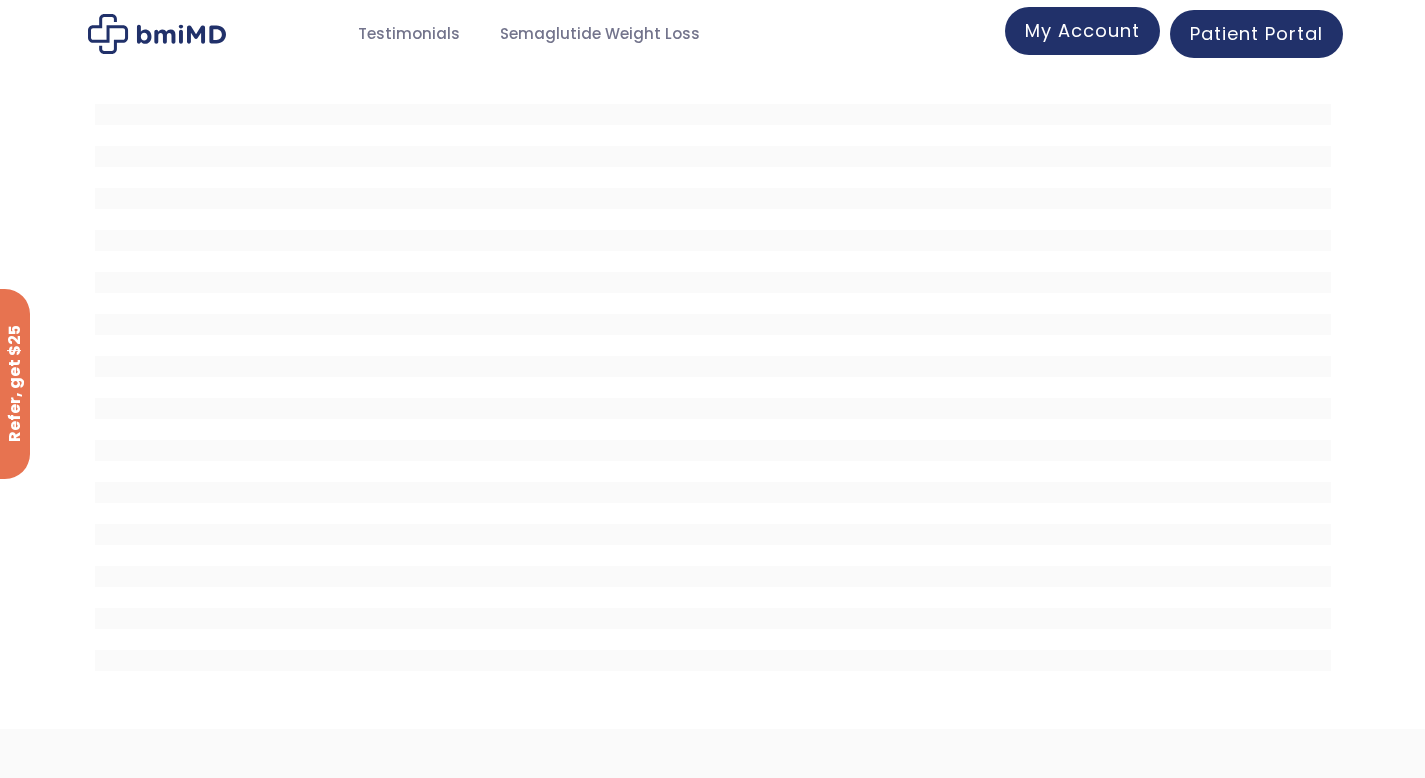 click on "My Account" at bounding box center (1082, 30) 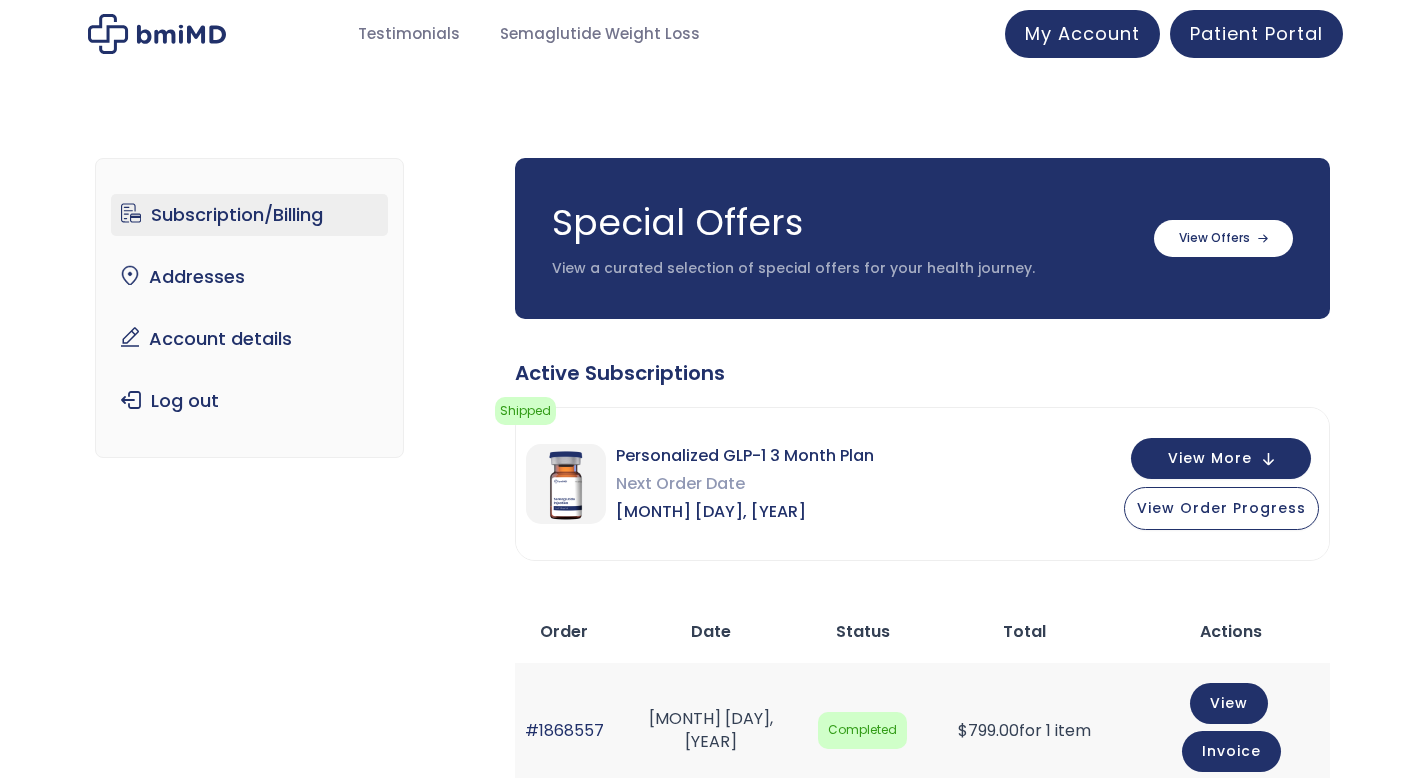 scroll, scrollTop: 0, scrollLeft: 0, axis: both 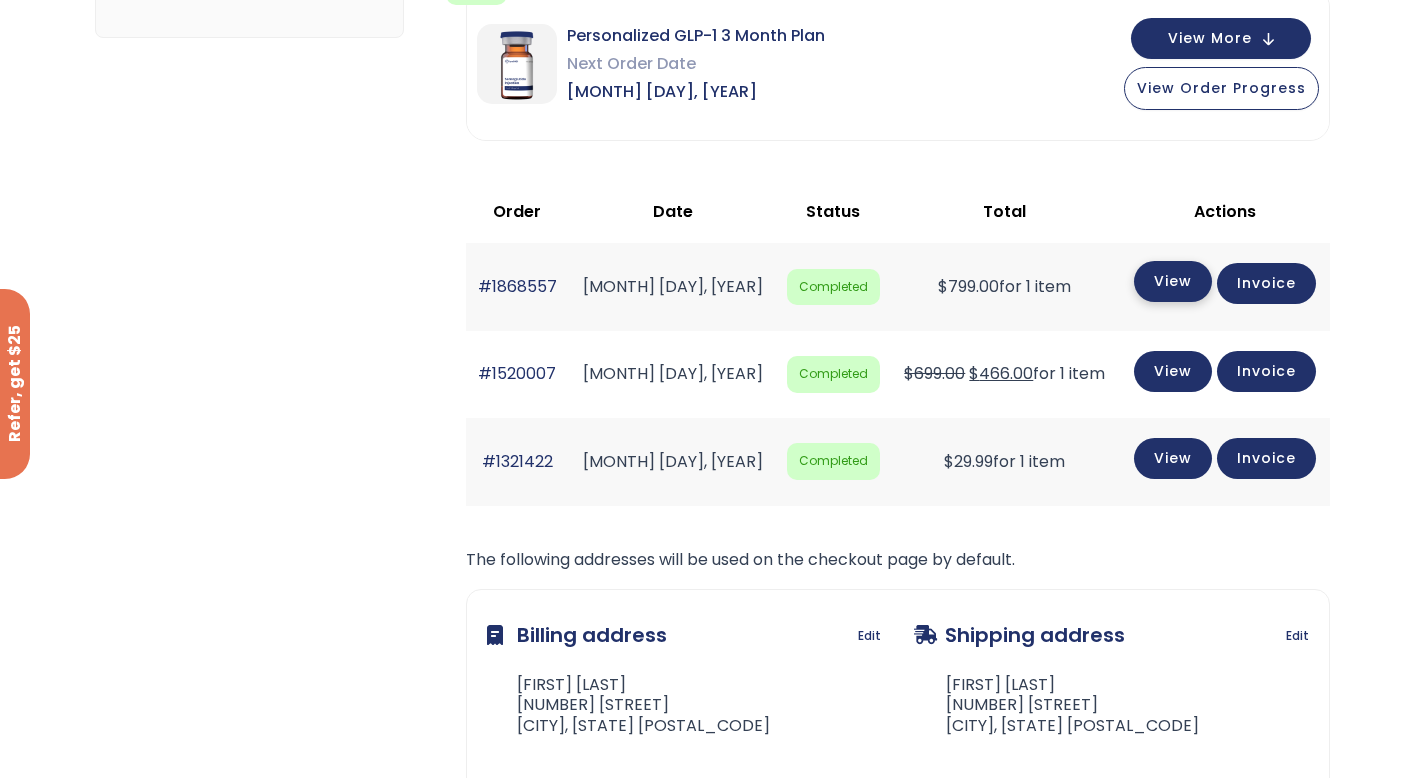 click on "View" 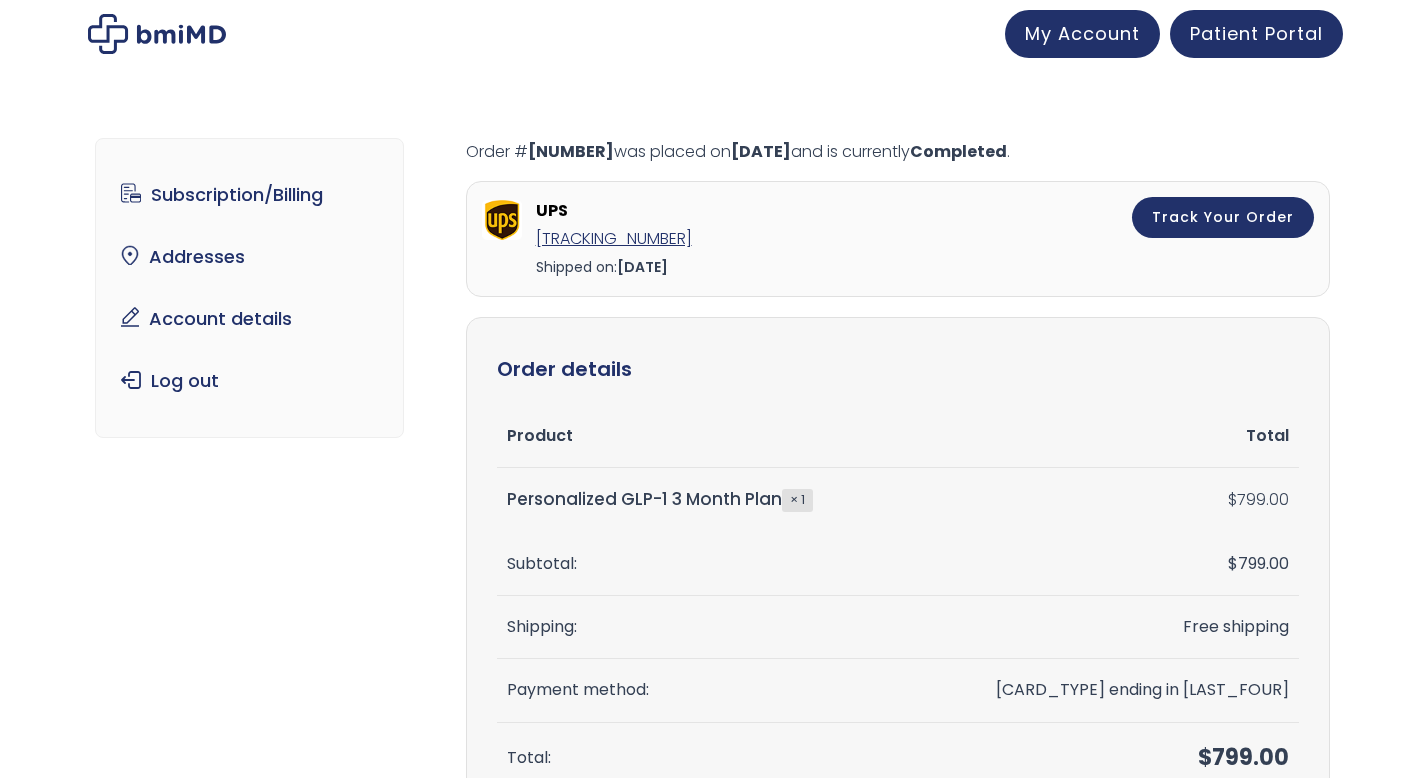 scroll, scrollTop: 0, scrollLeft: 0, axis: both 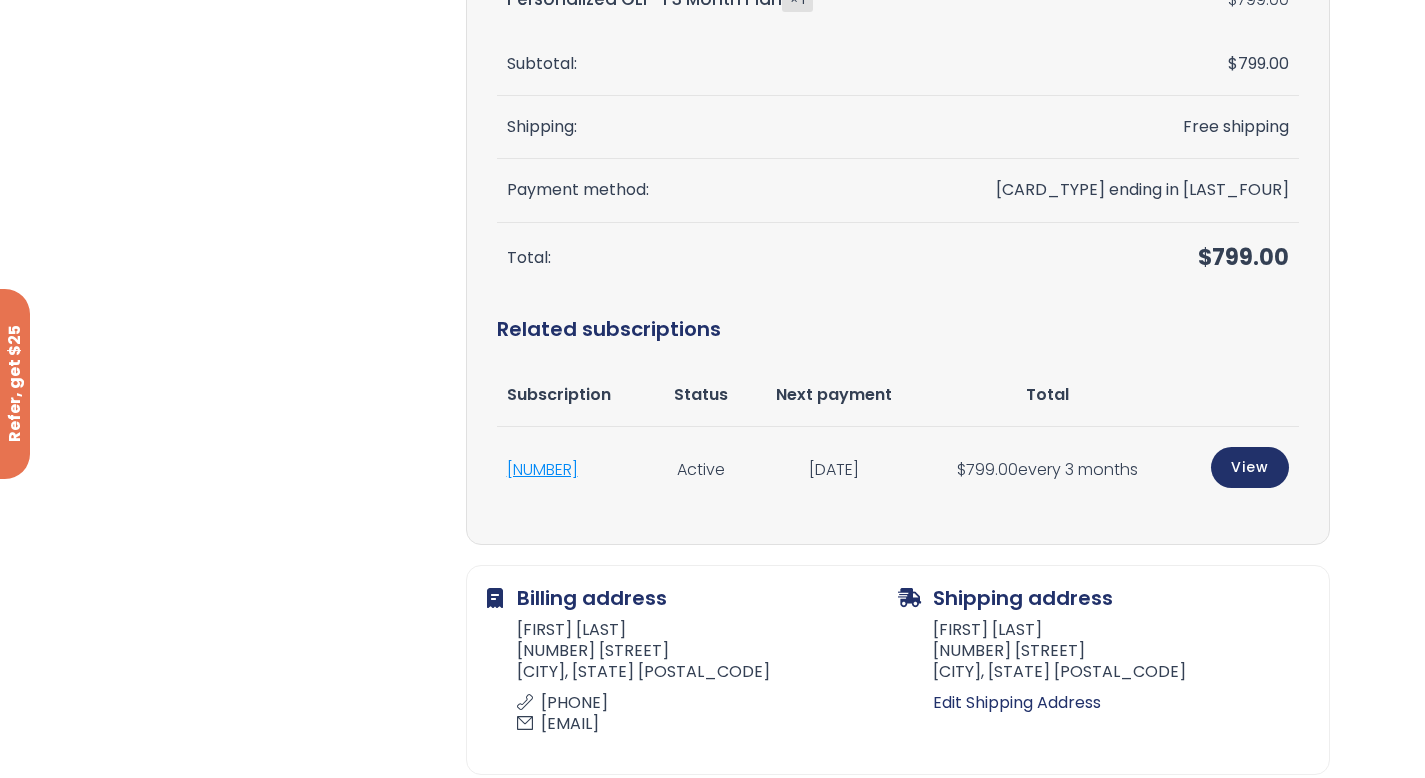 click on "[NUMBER]" at bounding box center (542, 469) 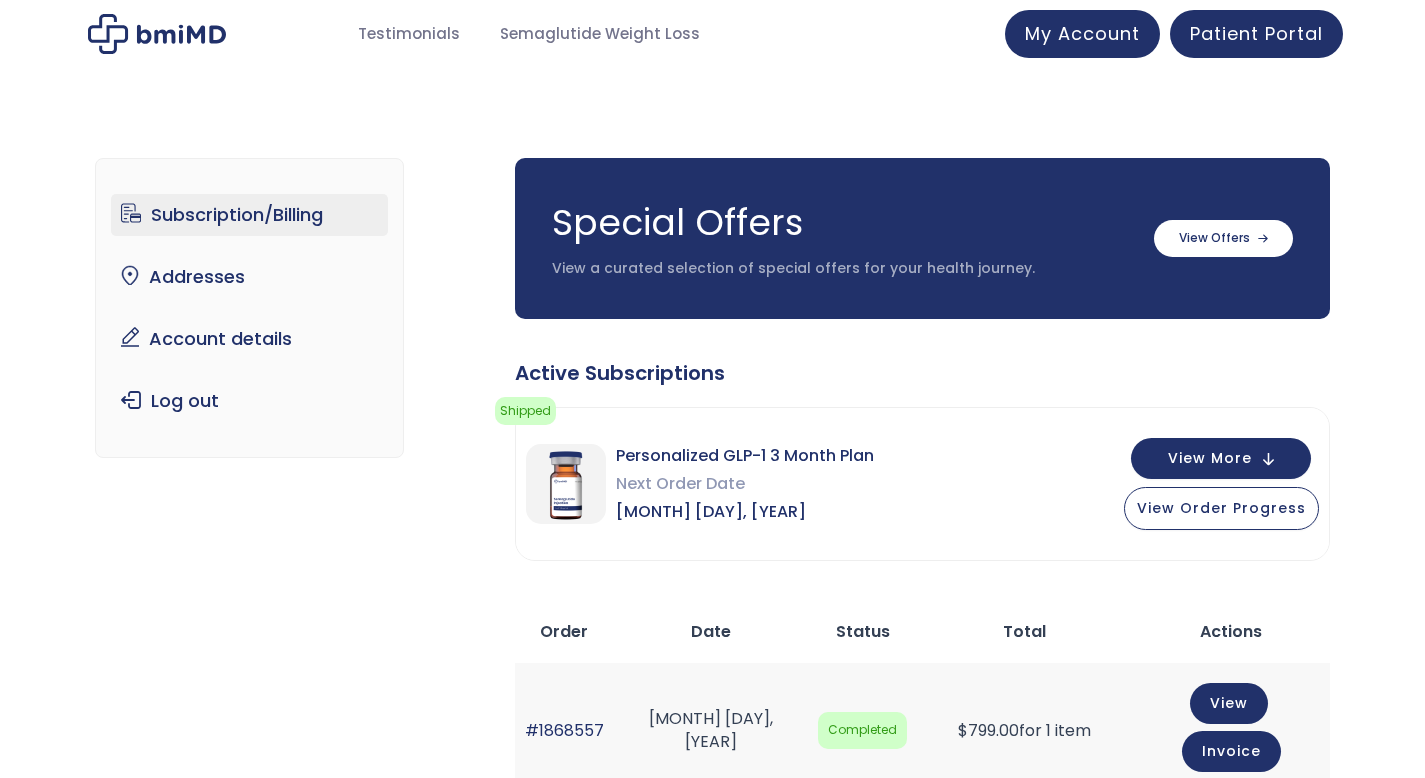 scroll, scrollTop: 0, scrollLeft: 0, axis: both 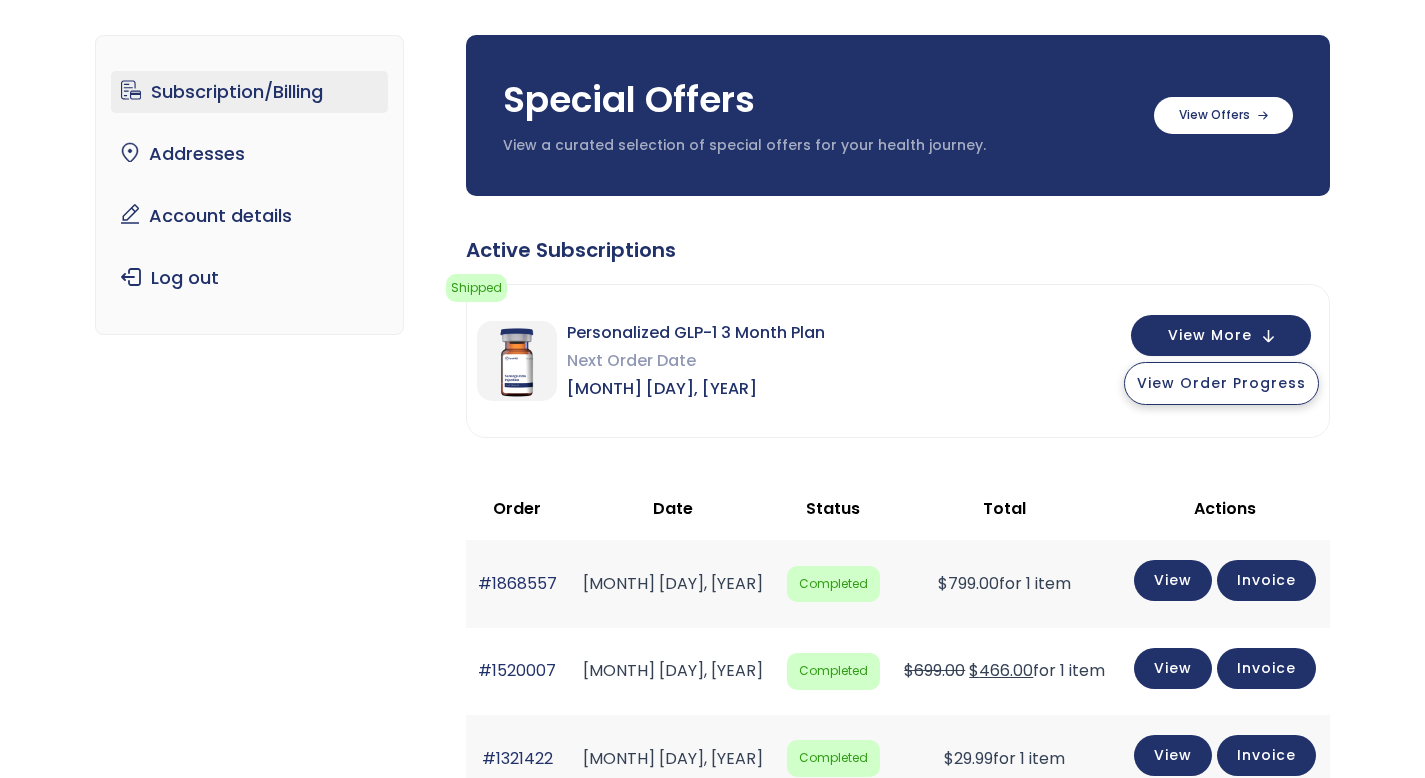 click on "View Order Progress" at bounding box center [1221, 383] 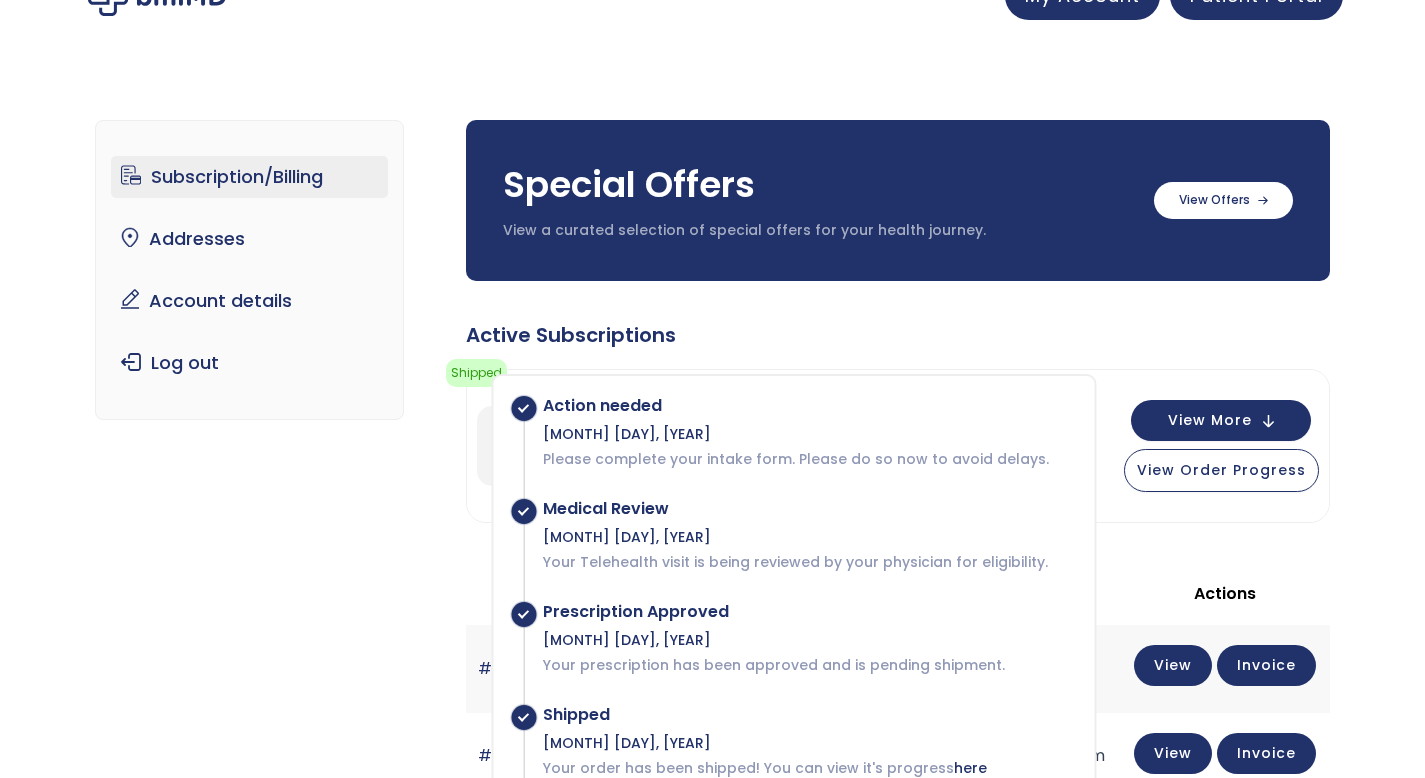 scroll, scrollTop: 0, scrollLeft: 0, axis: both 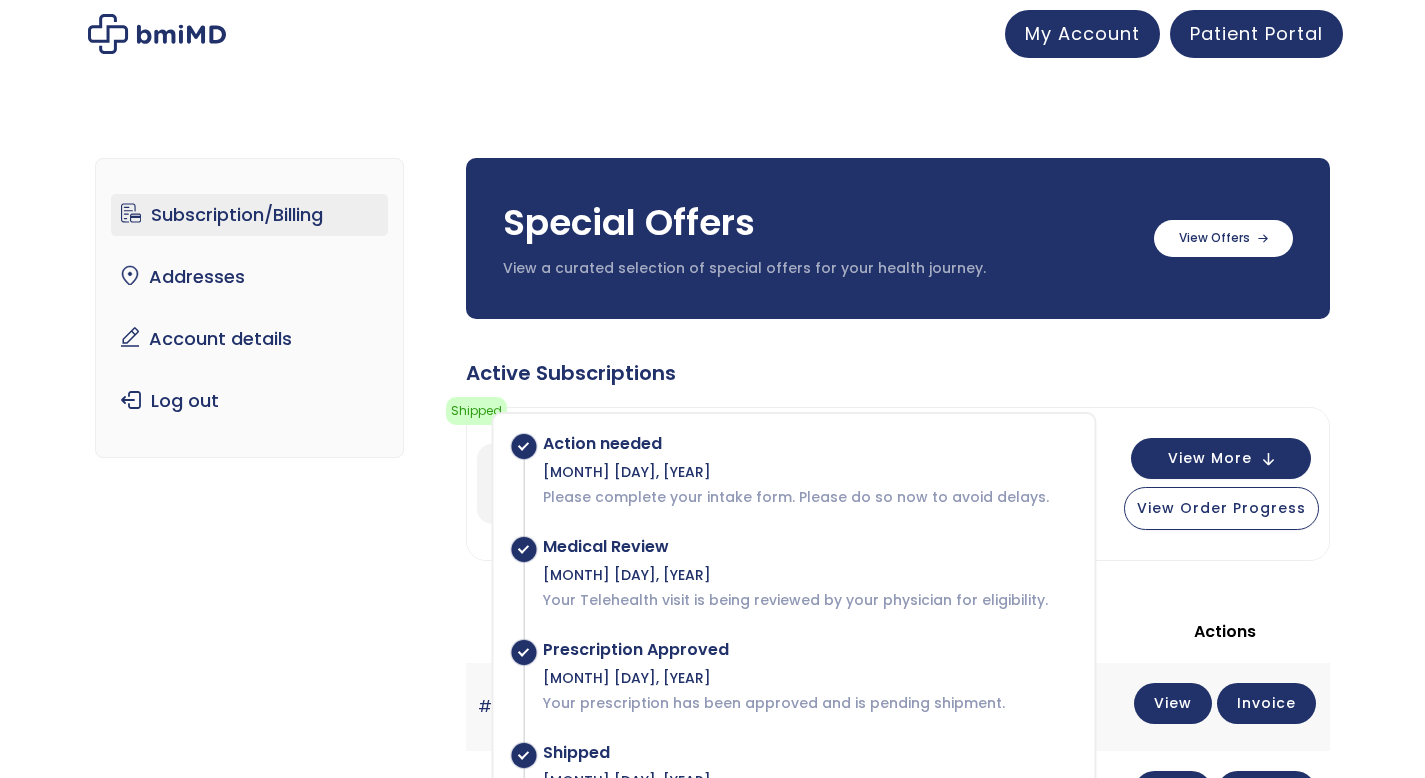 click on "Subscription/Billing
bmiRewards
Addresses
Account details
Submit a Review
Log out
Subscription/Billing
Special Offers
View a curated selection of special offers for your health journey.
Sermorelin 3 month supply $133/month + FREE SHIPPING" at bounding box center [712, 725] 